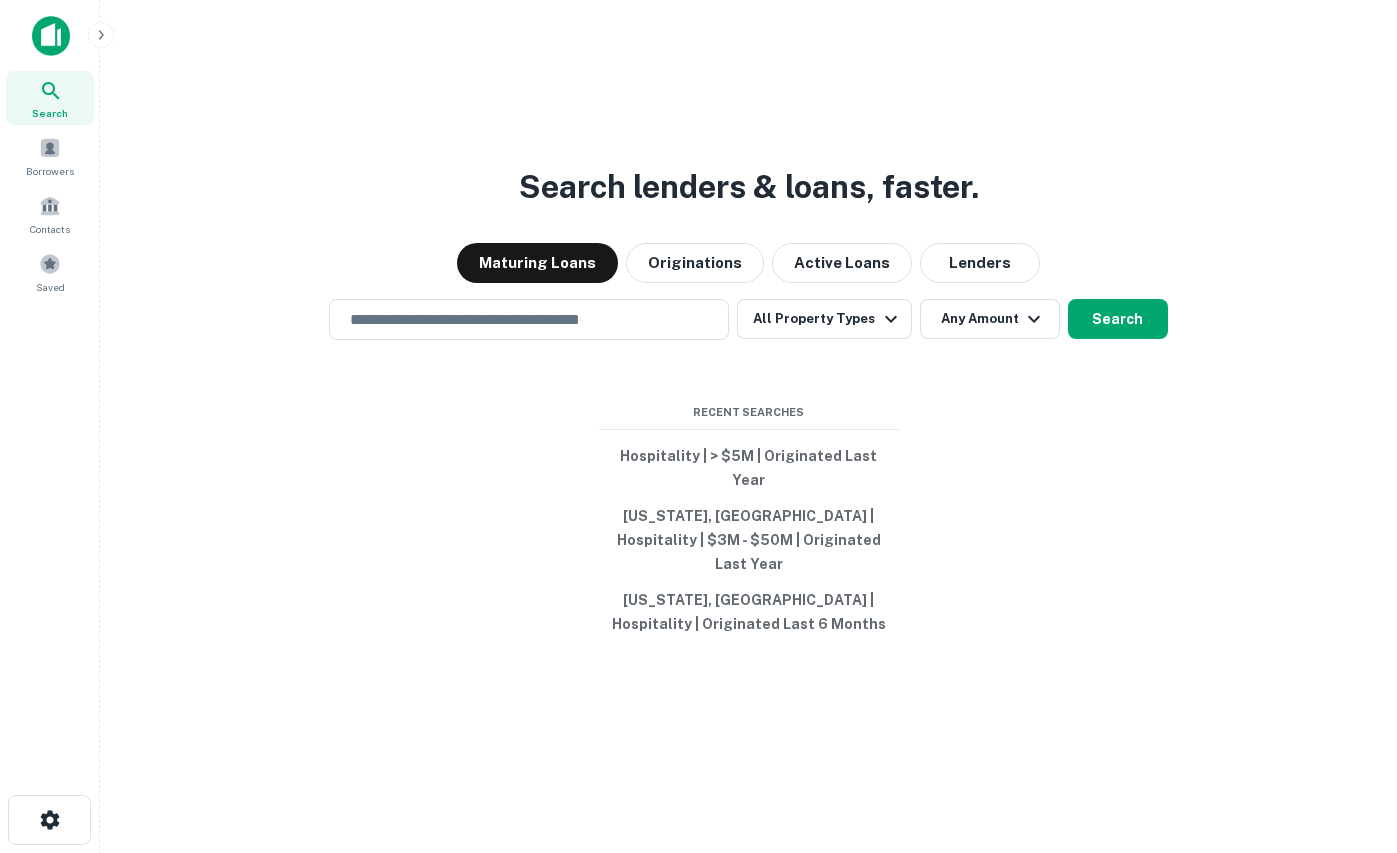 scroll, scrollTop: 0, scrollLeft: 0, axis: both 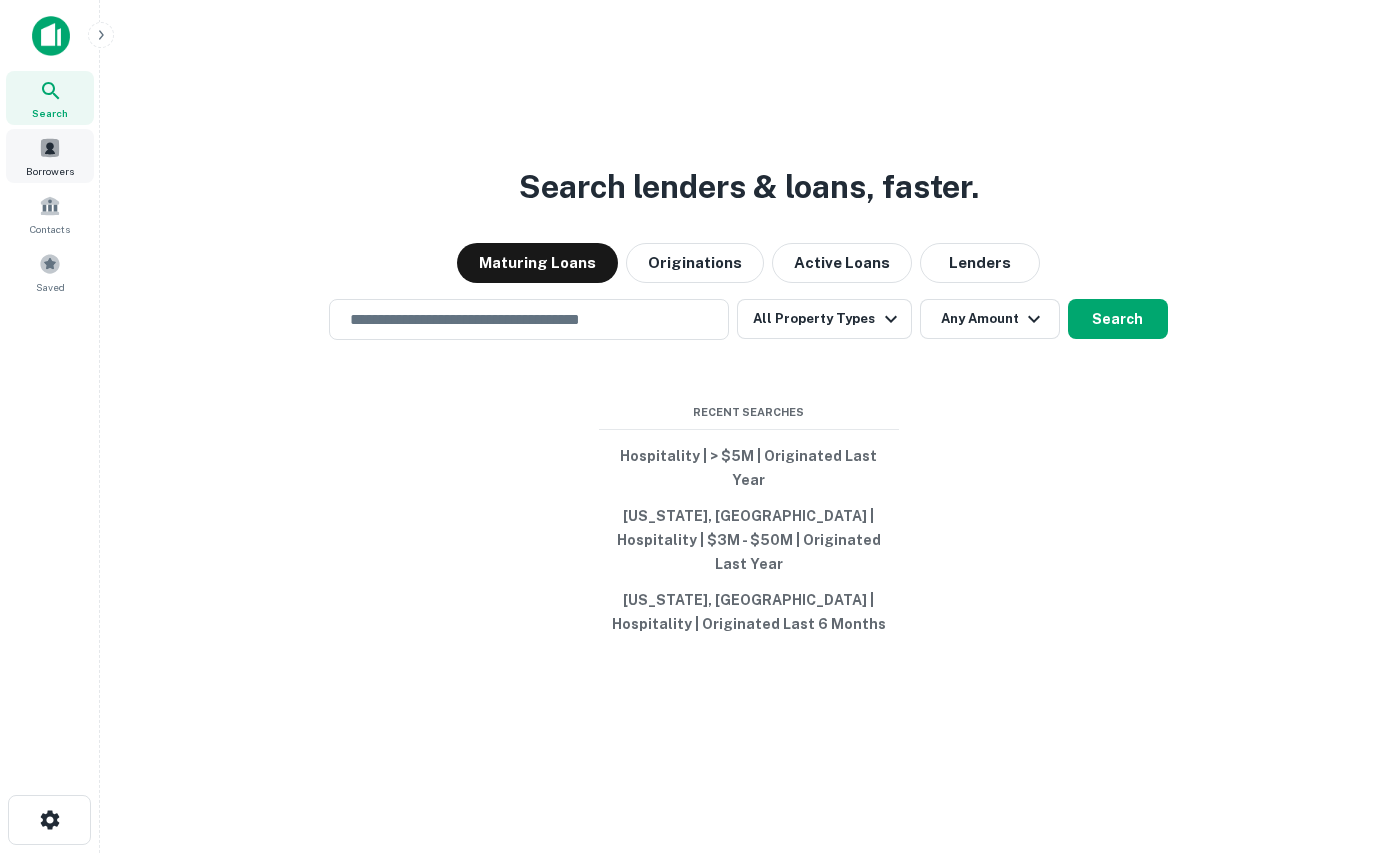 click on "Borrowers" at bounding box center (50, 156) 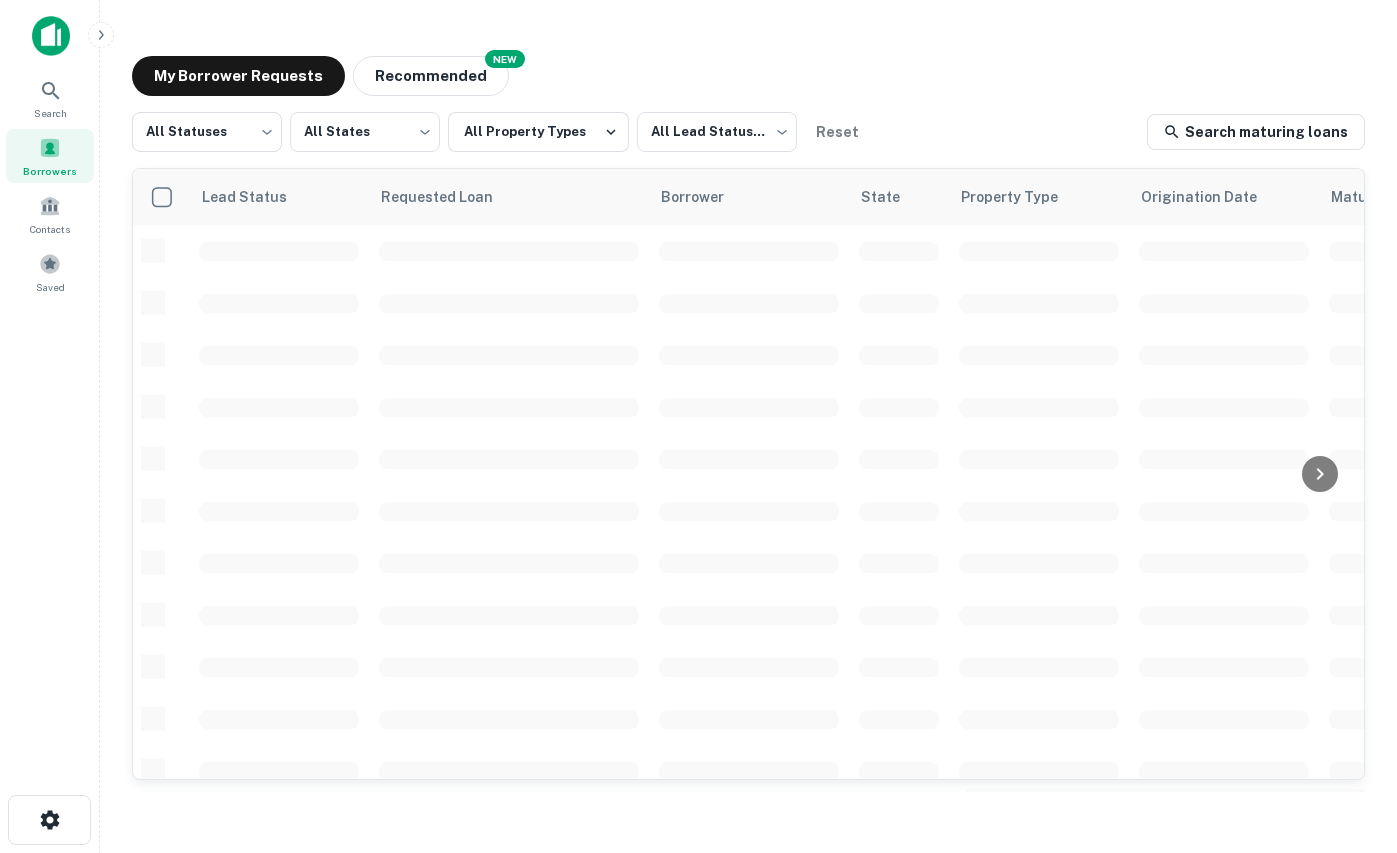 scroll, scrollTop: 0, scrollLeft: 0, axis: both 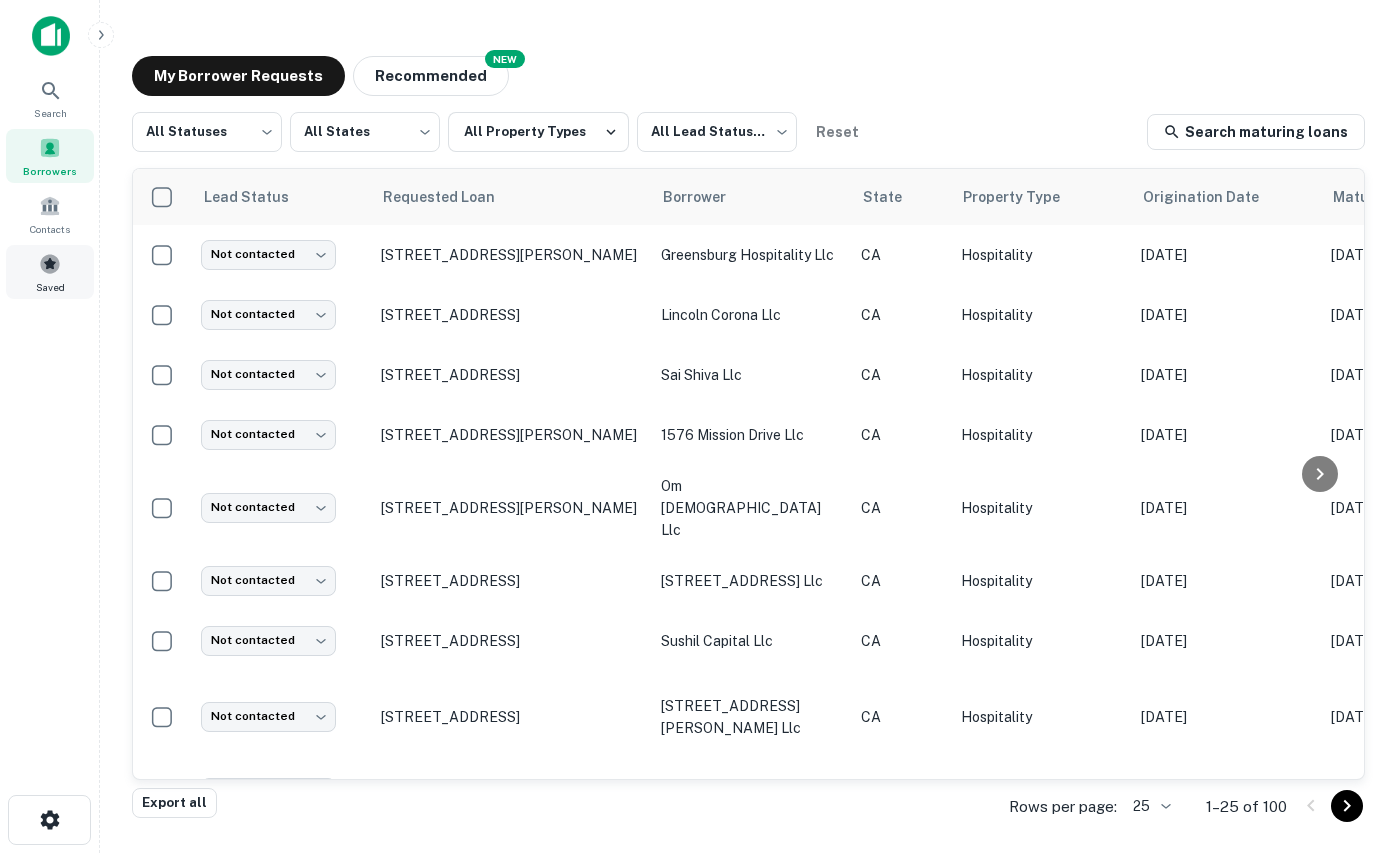 click at bounding box center [50, 264] 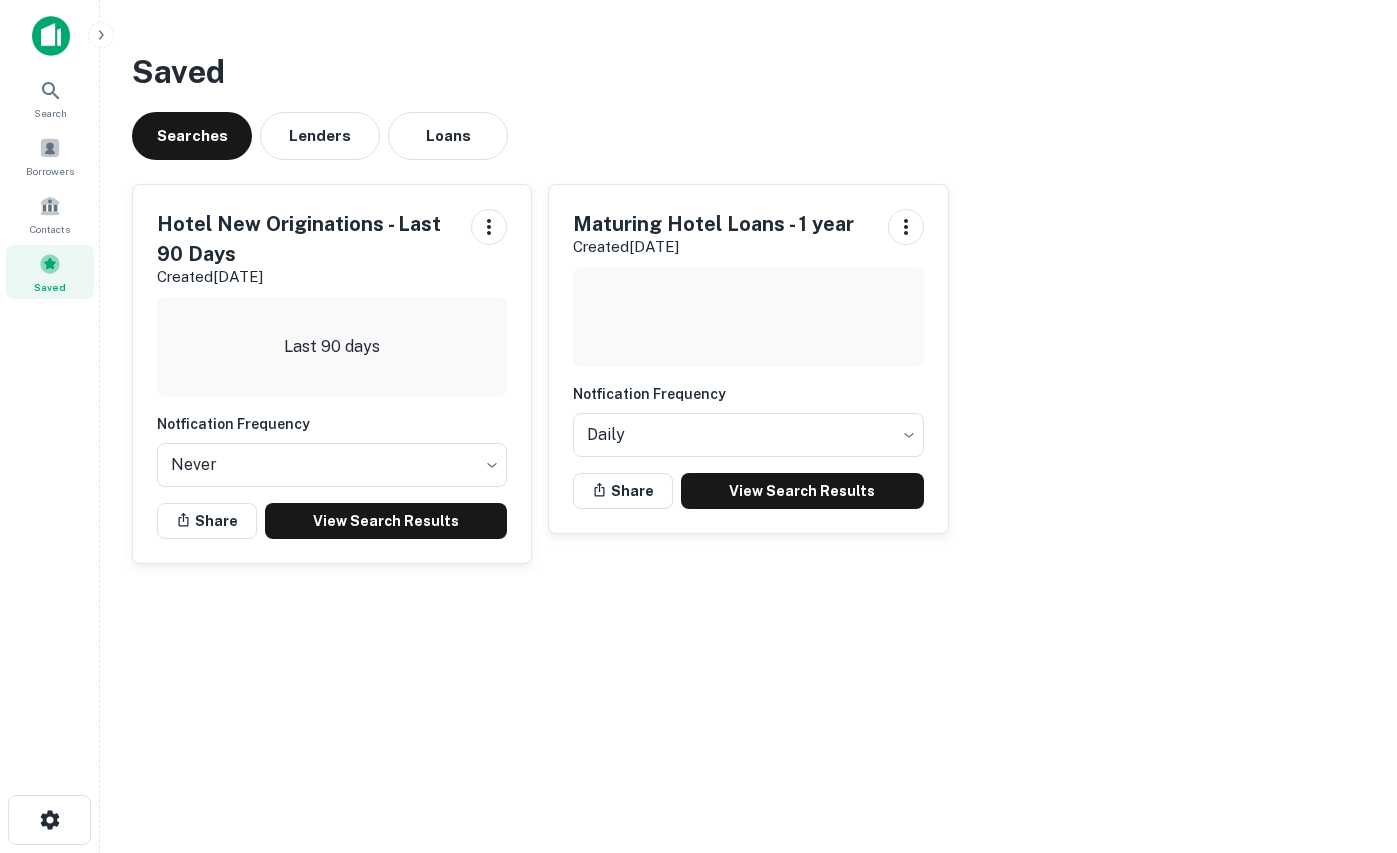 scroll, scrollTop: 0, scrollLeft: 0, axis: both 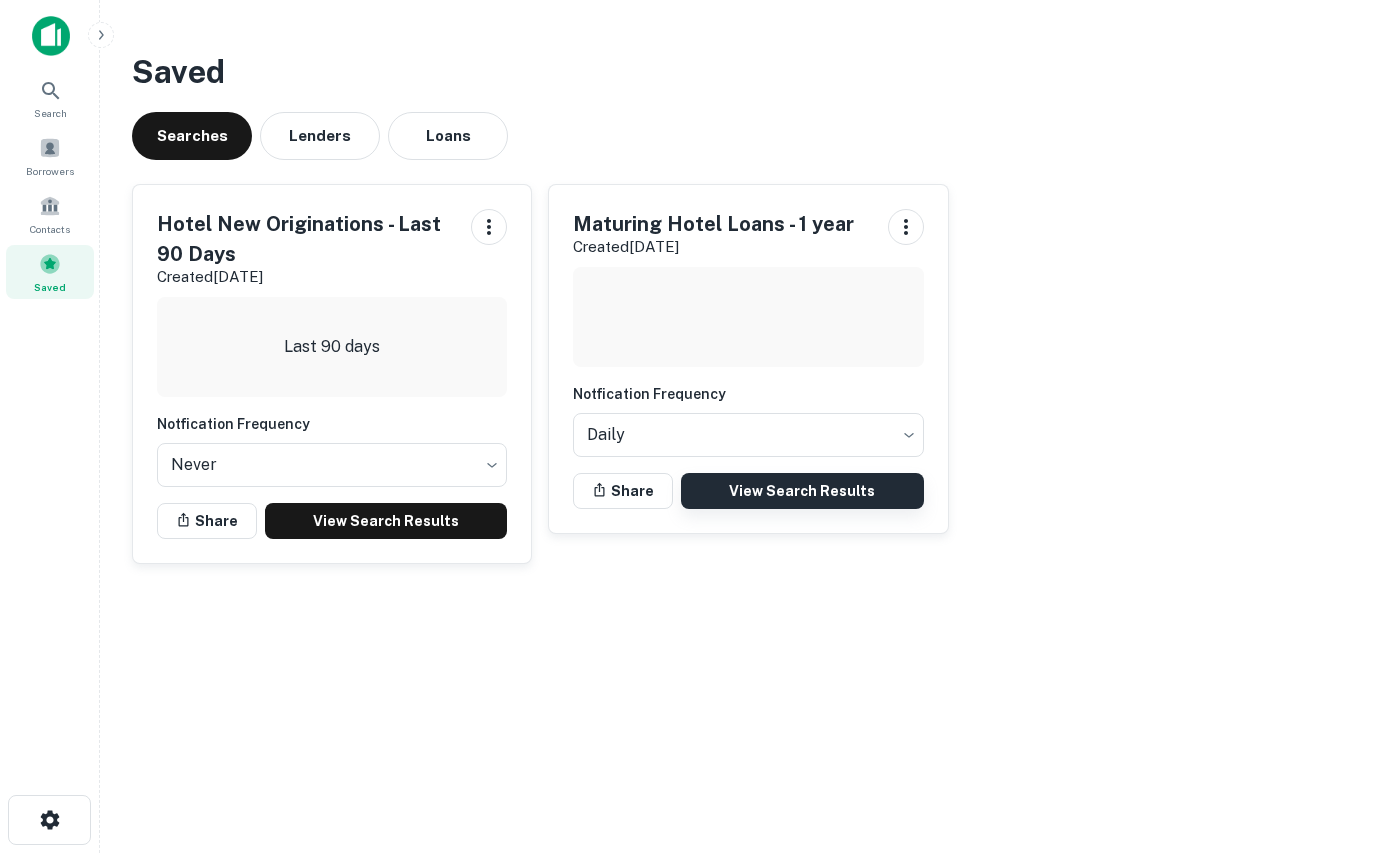 click on "View Search Results" at bounding box center [802, 491] 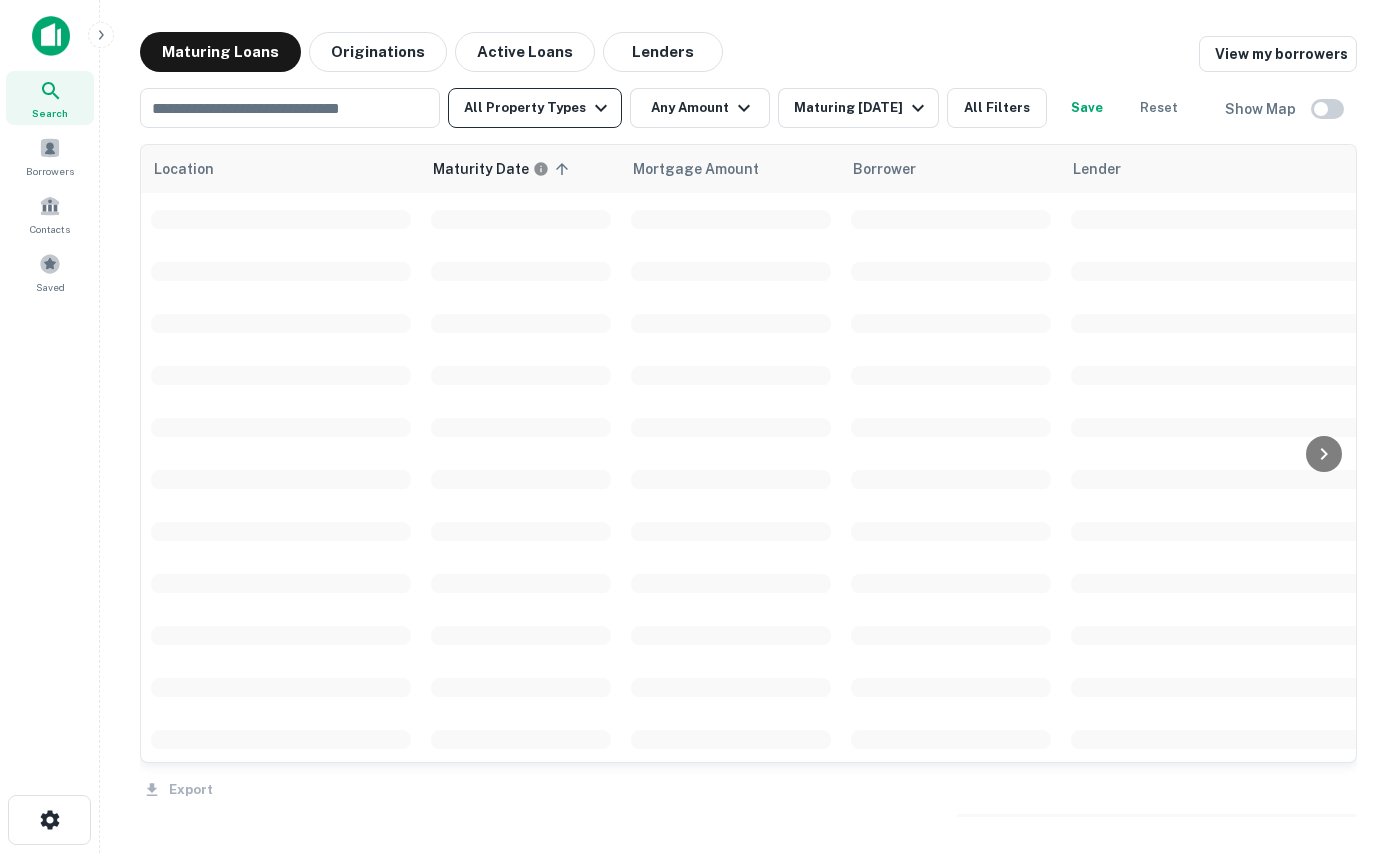 scroll, scrollTop: 0, scrollLeft: 0, axis: both 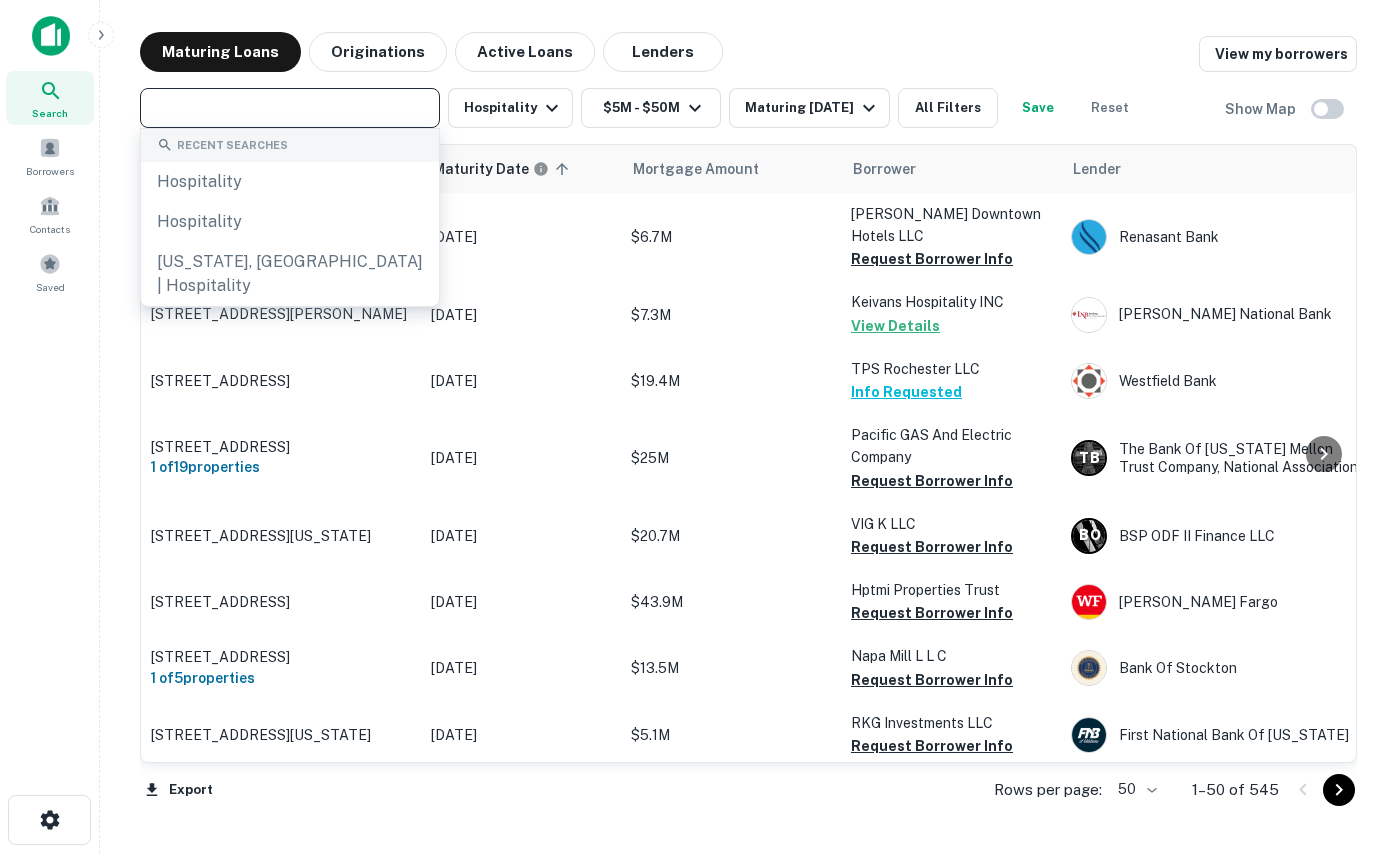 click at bounding box center (288, 108) 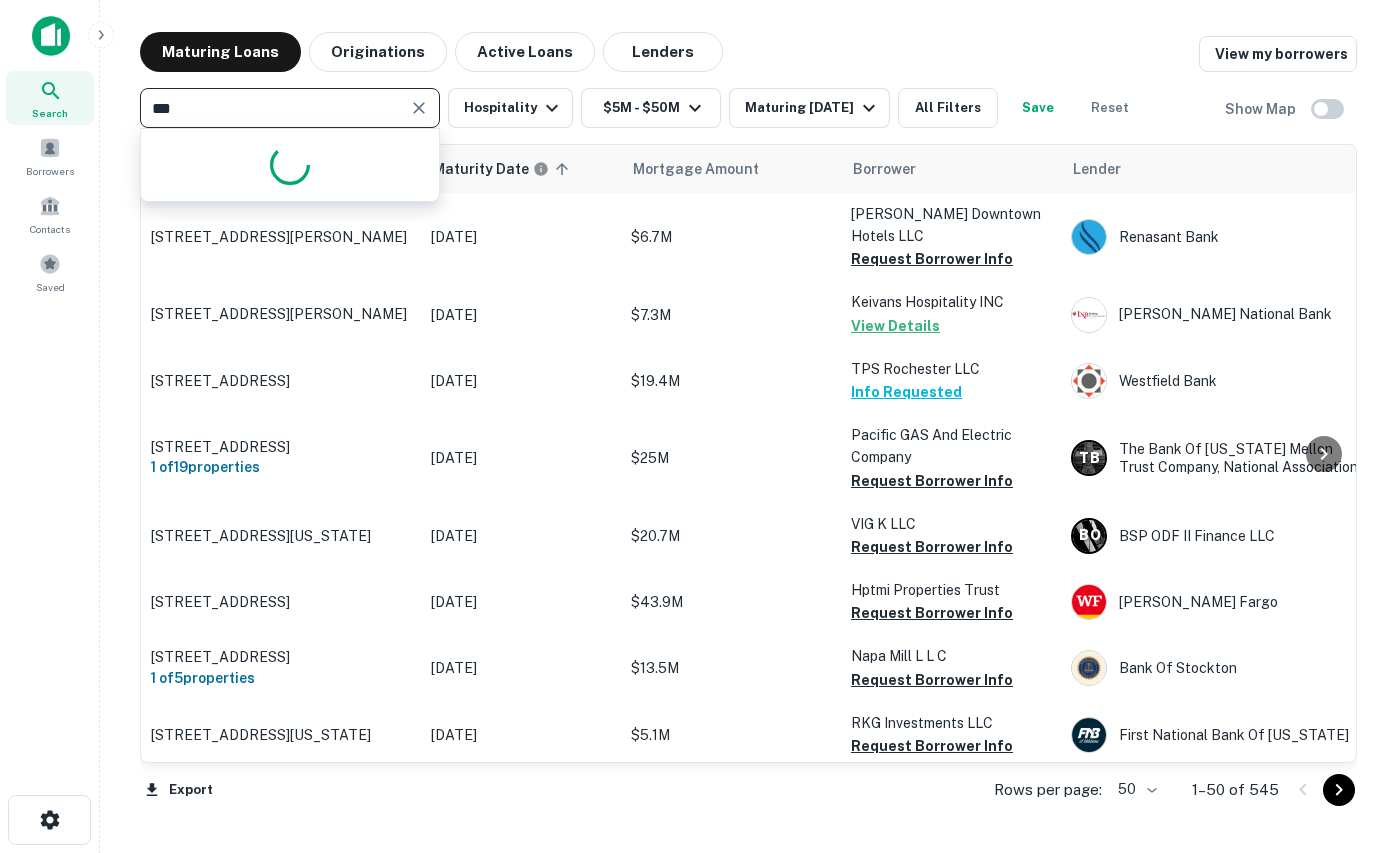 type on "****" 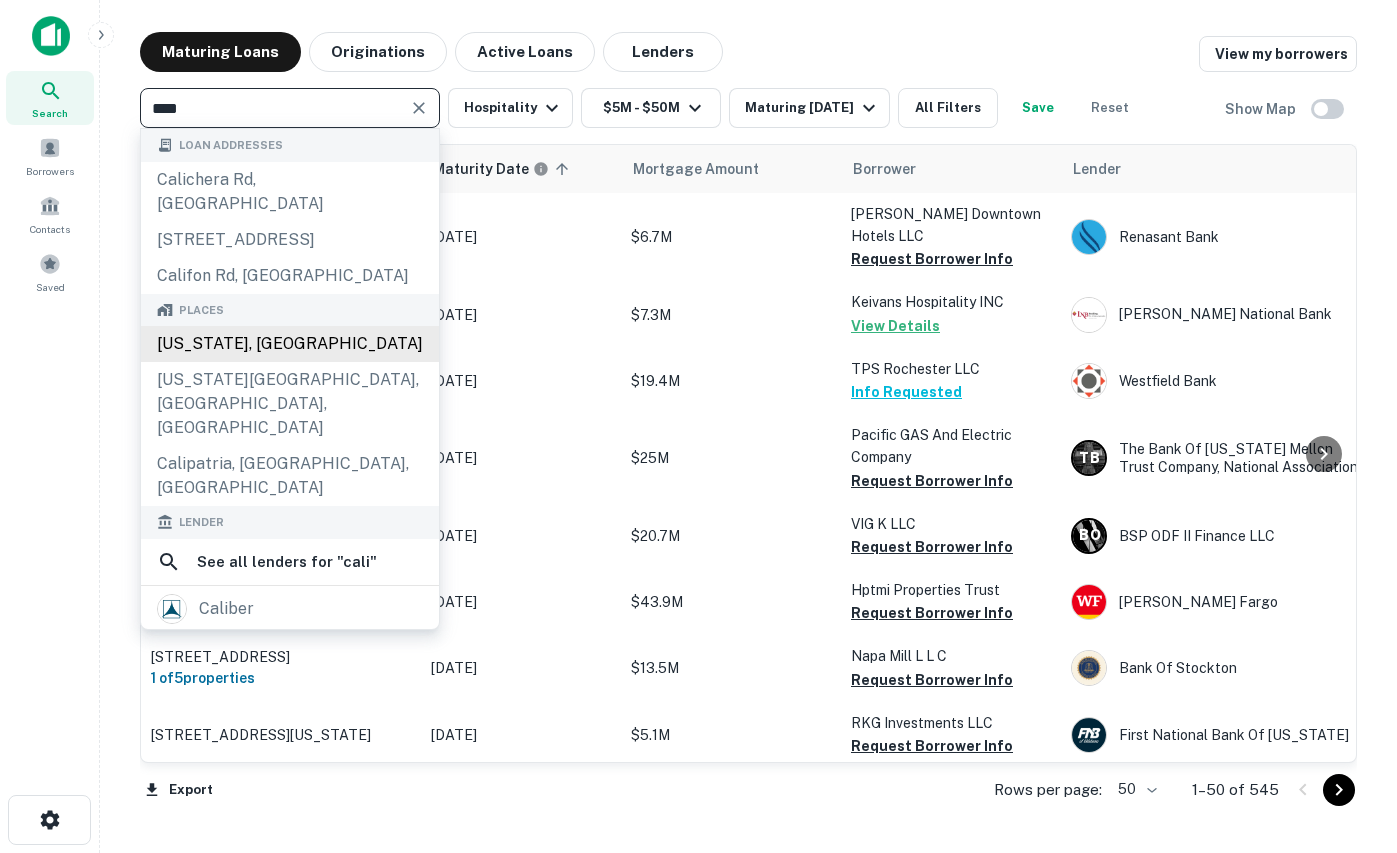 click on "[US_STATE], [GEOGRAPHIC_DATA]" at bounding box center (290, 344) 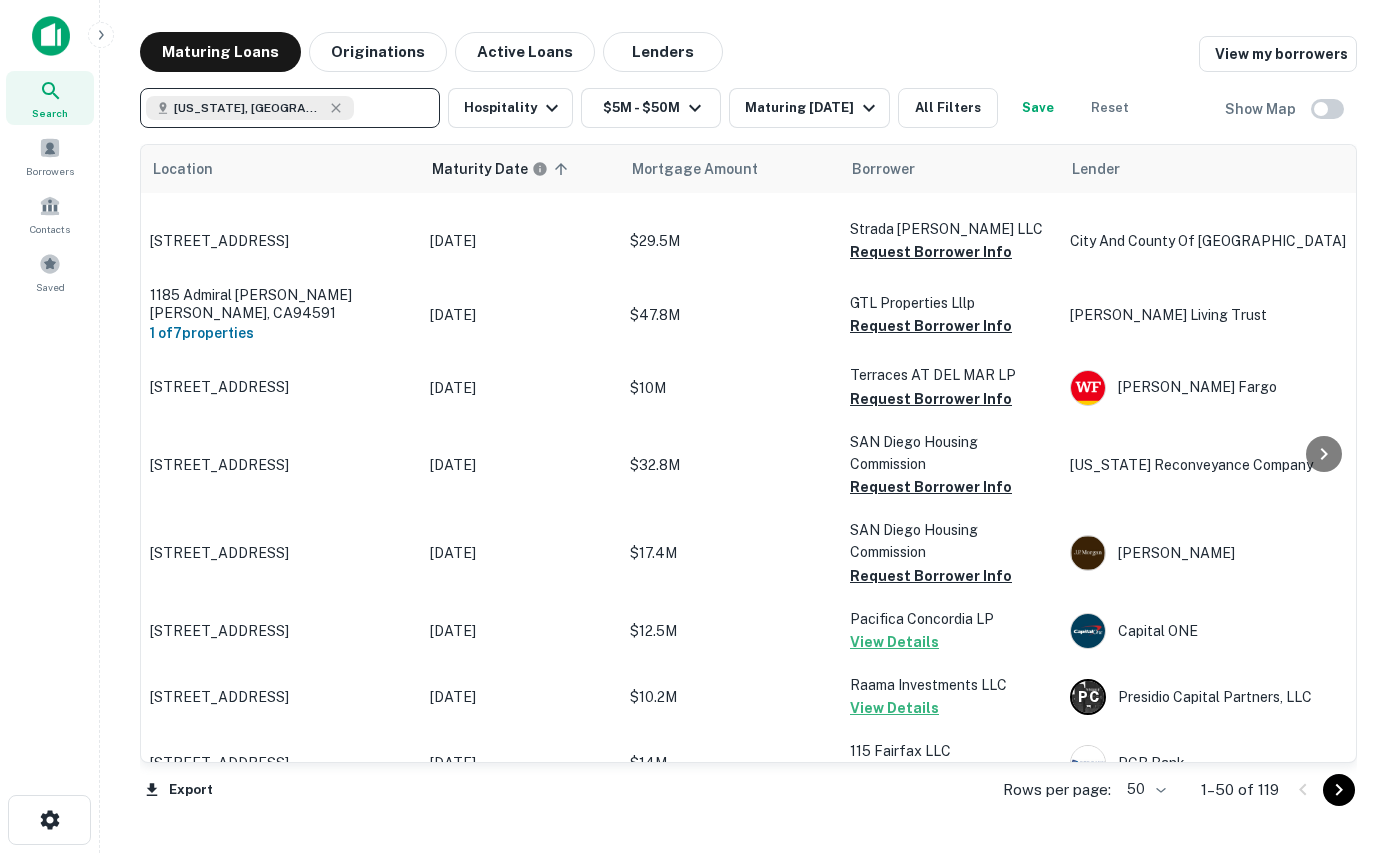 scroll, scrollTop: 3015, scrollLeft: 1, axis: both 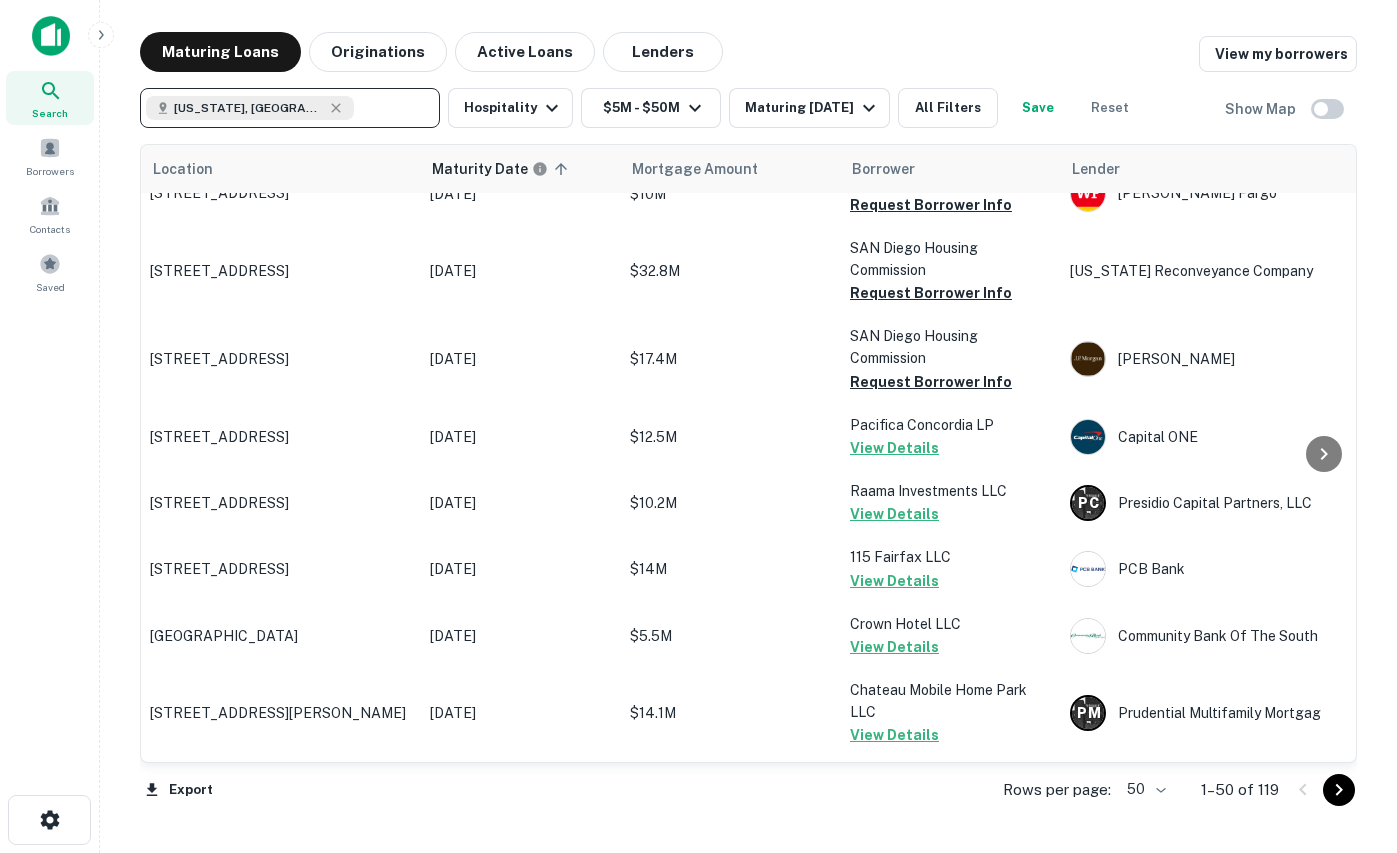 click 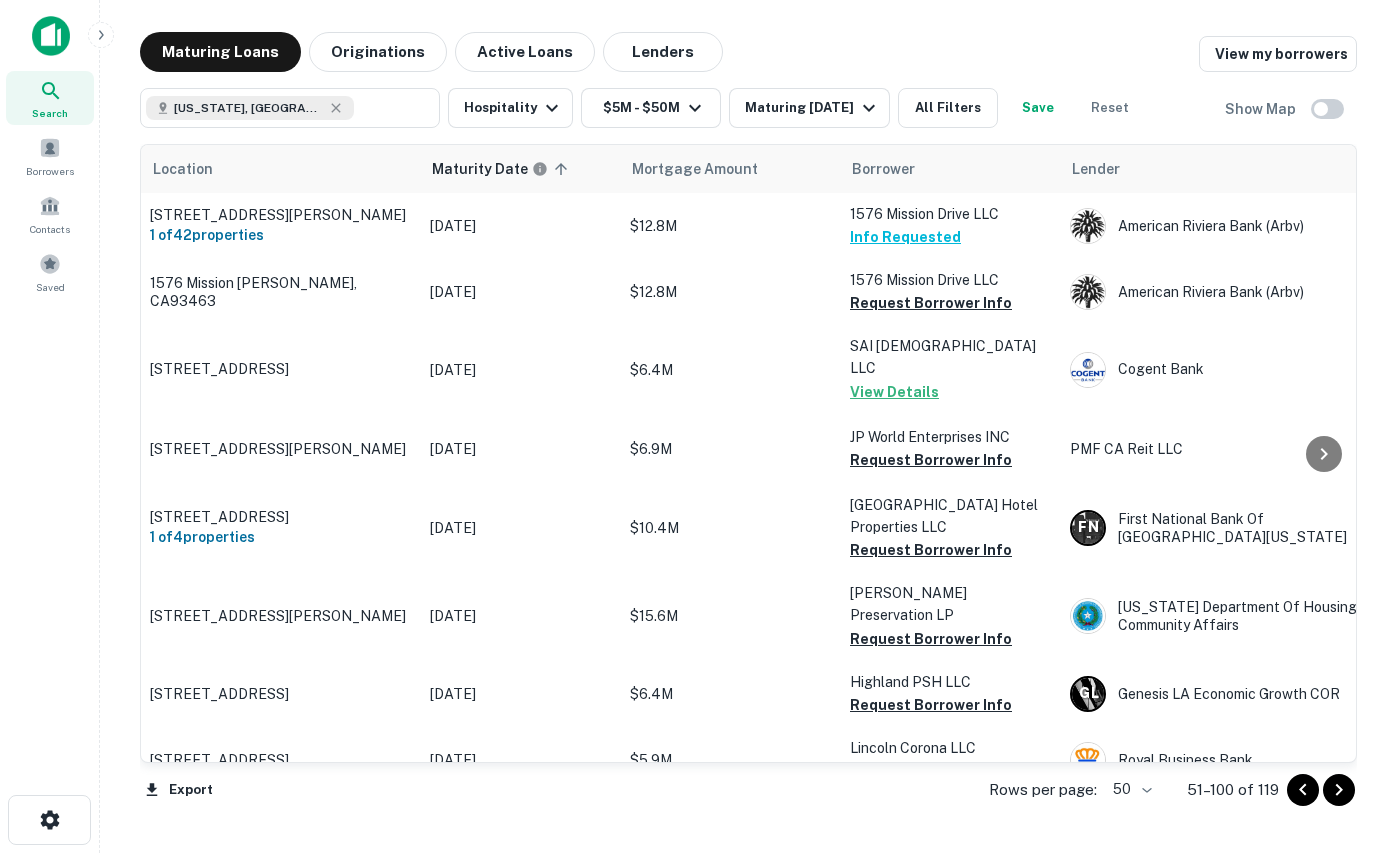 scroll, scrollTop: 2961, scrollLeft: 1, axis: both 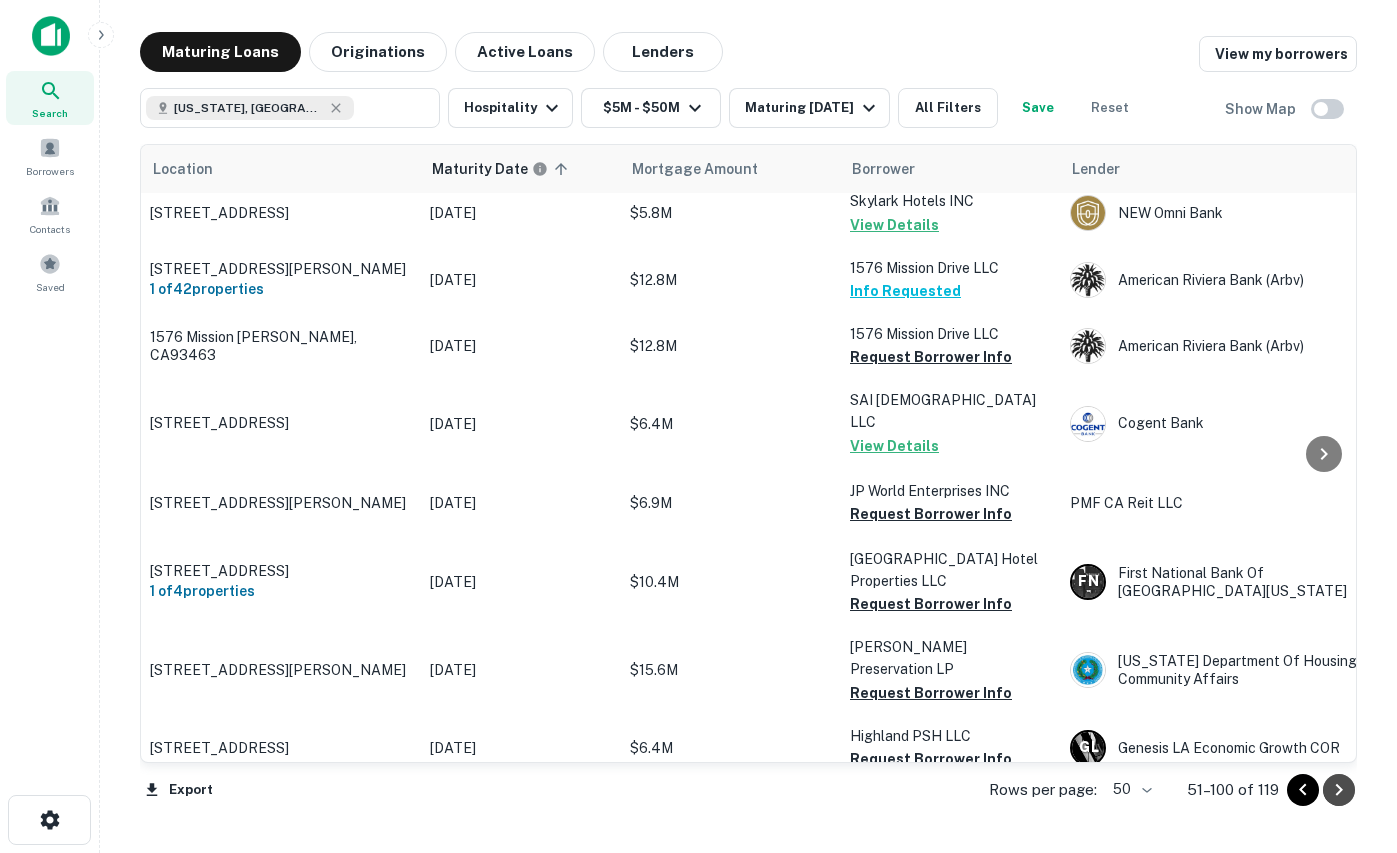 click 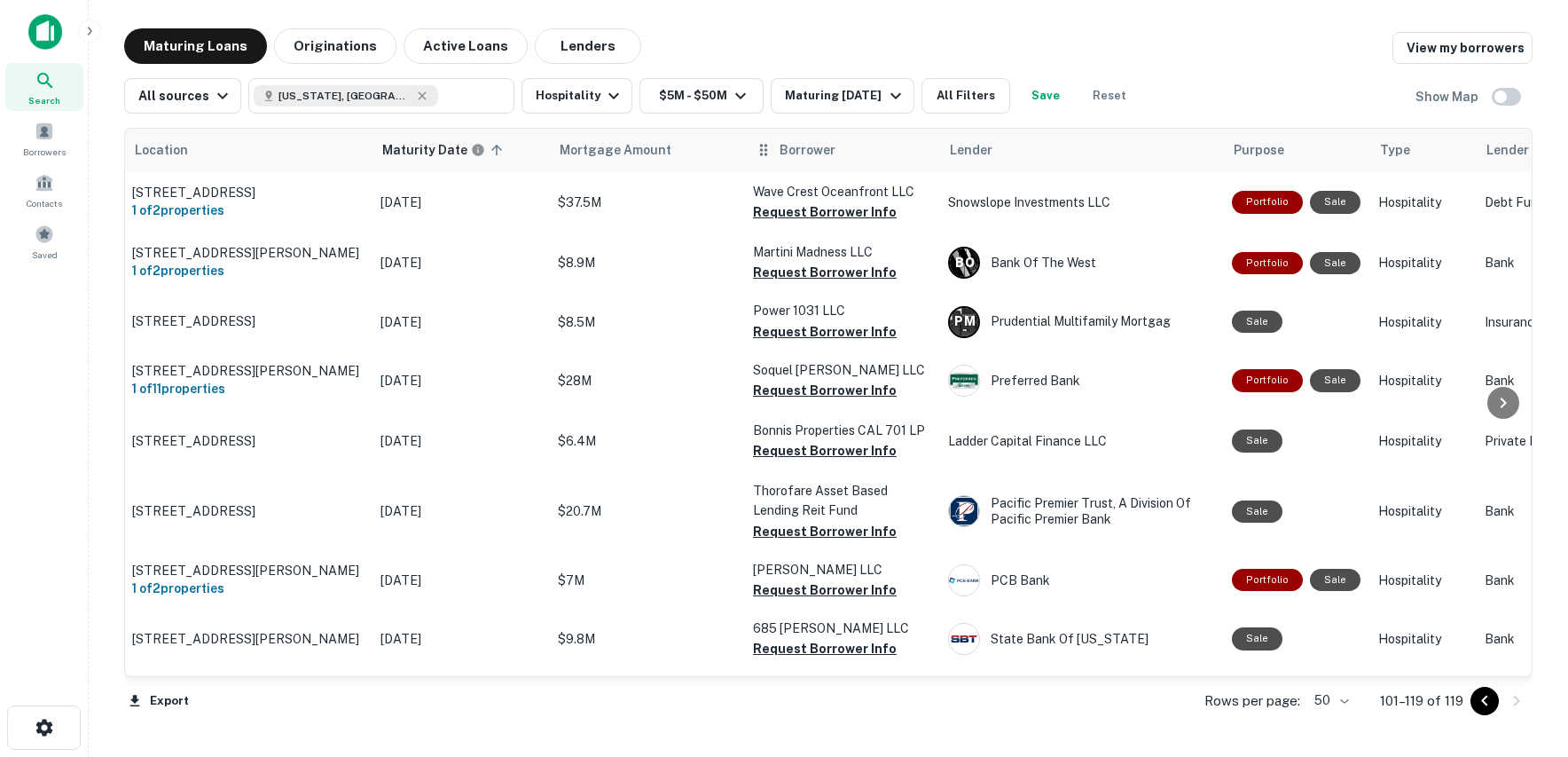 scroll, scrollTop: 0, scrollLeft: 0, axis: both 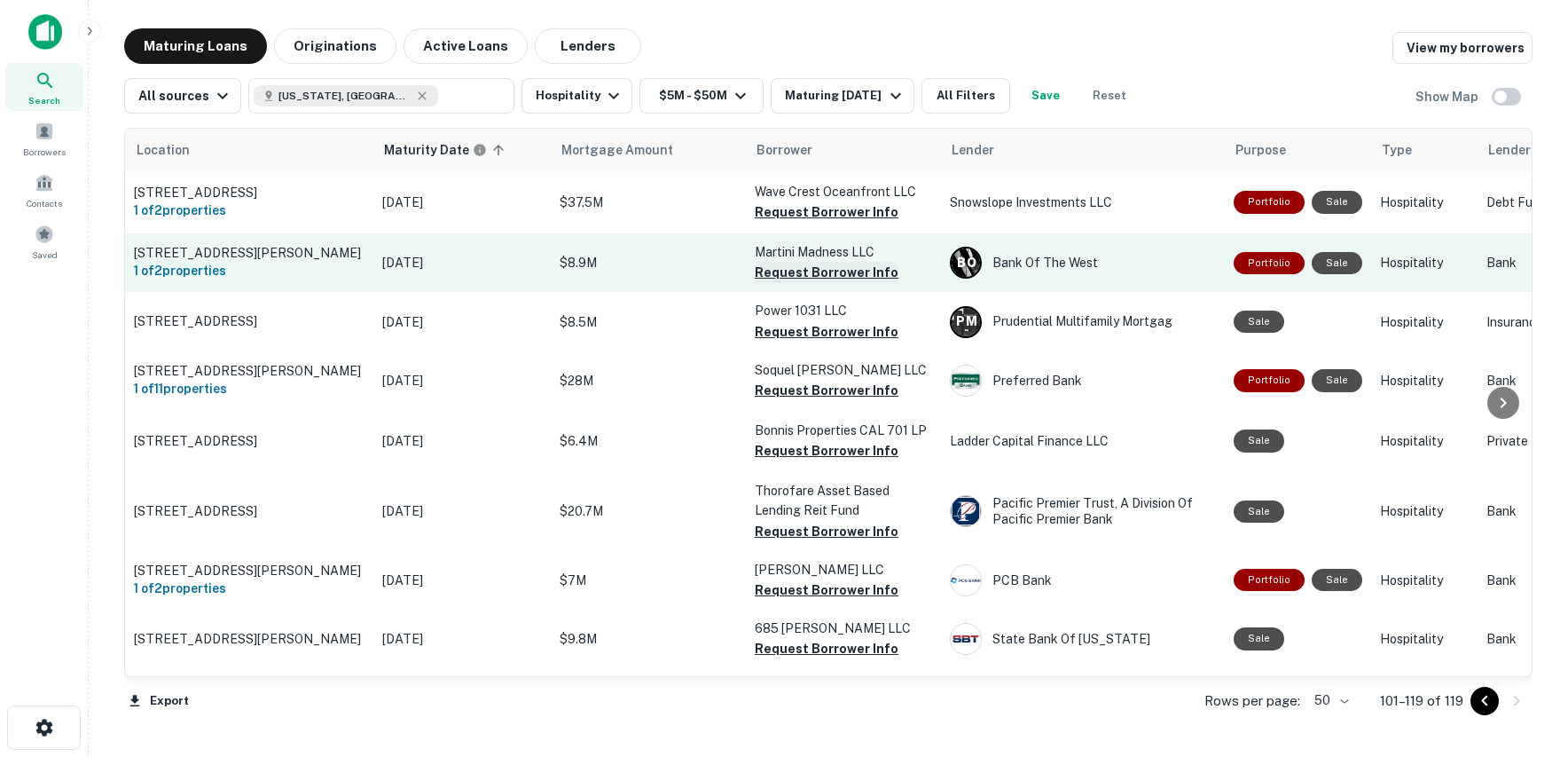 click on "Request Borrower Info" at bounding box center (827, 272) 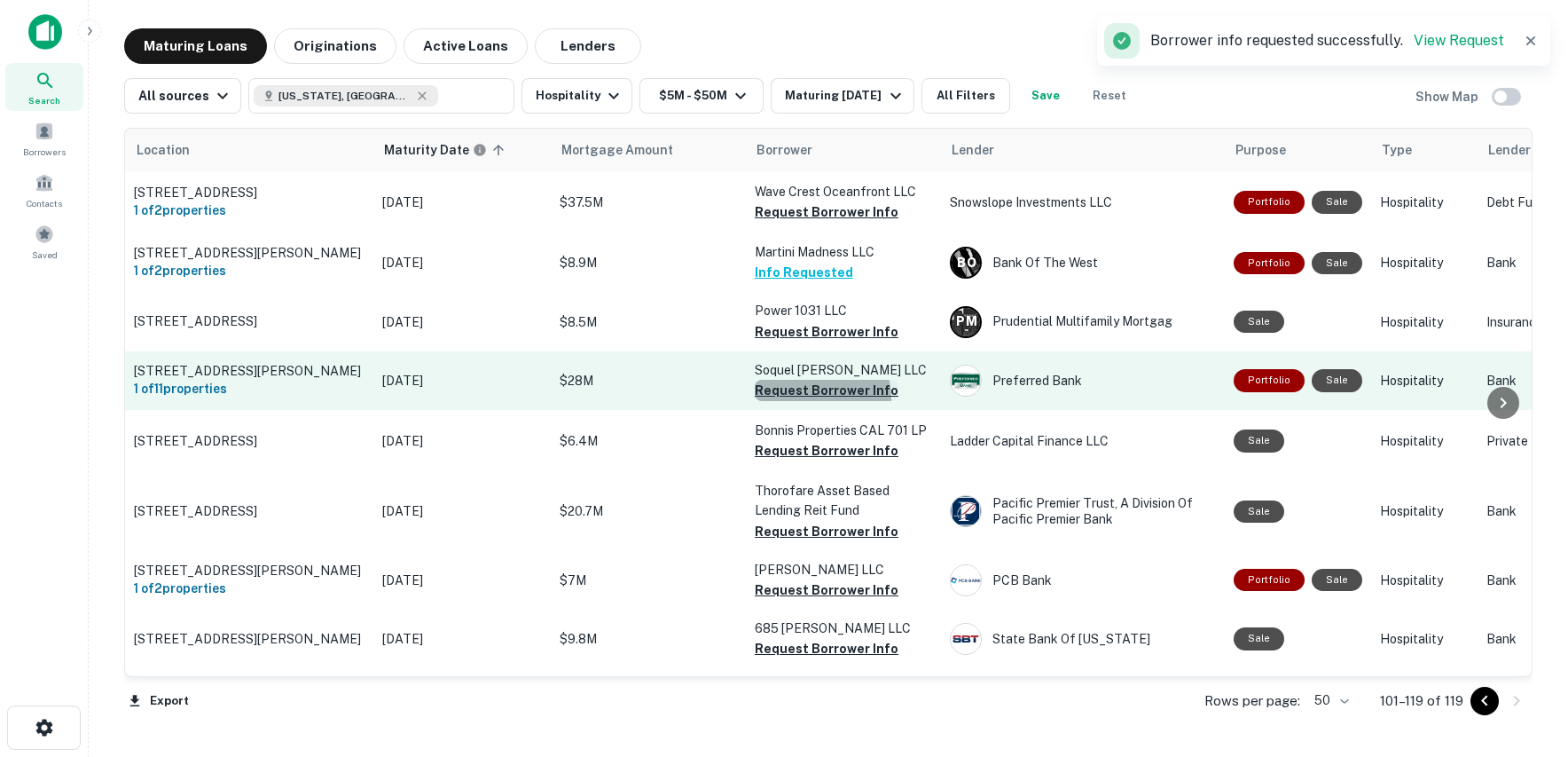 click on "Request Borrower Info" at bounding box center [827, 390] 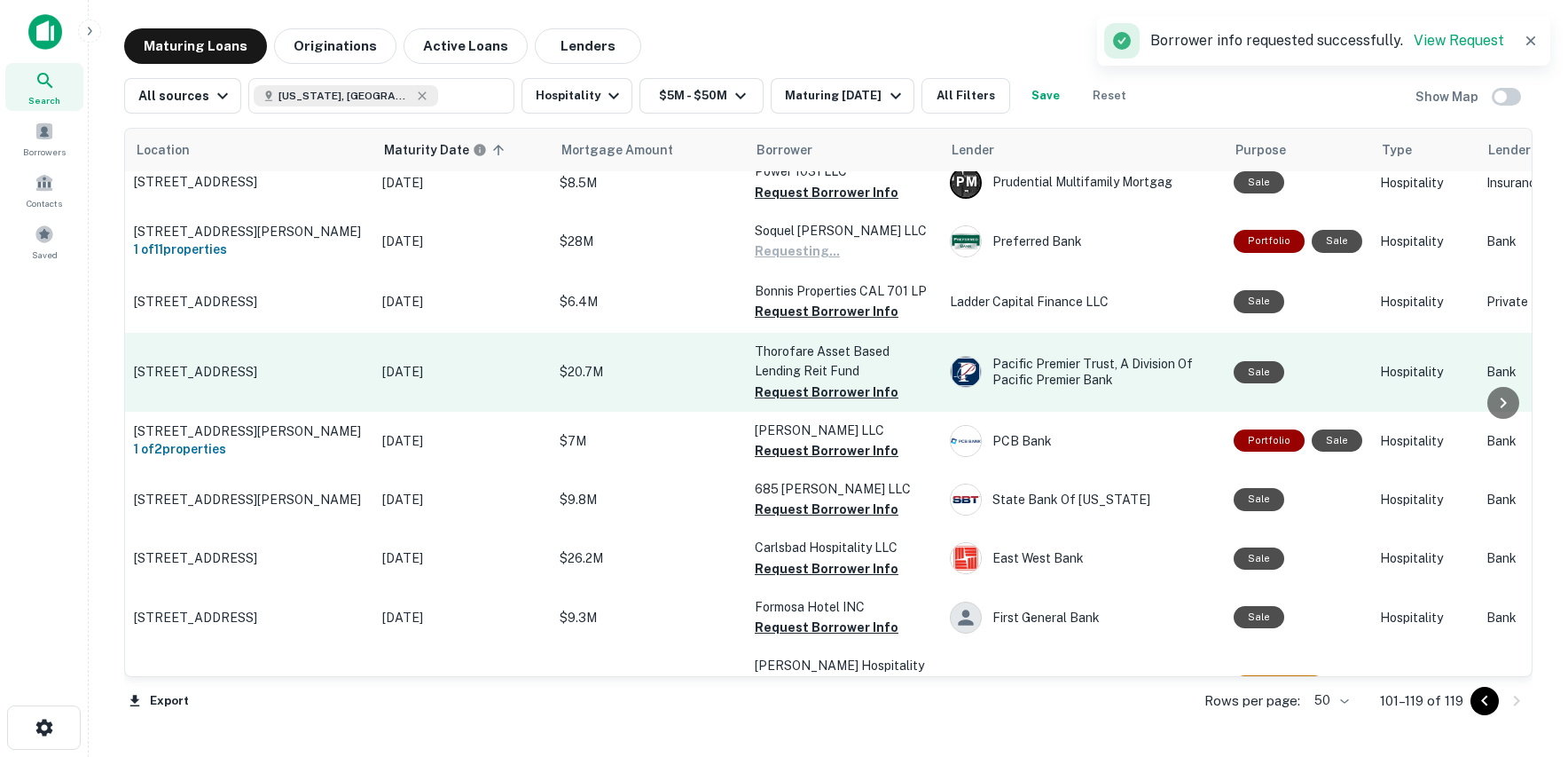 scroll, scrollTop: 138, scrollLeft: 0, axis: vertical 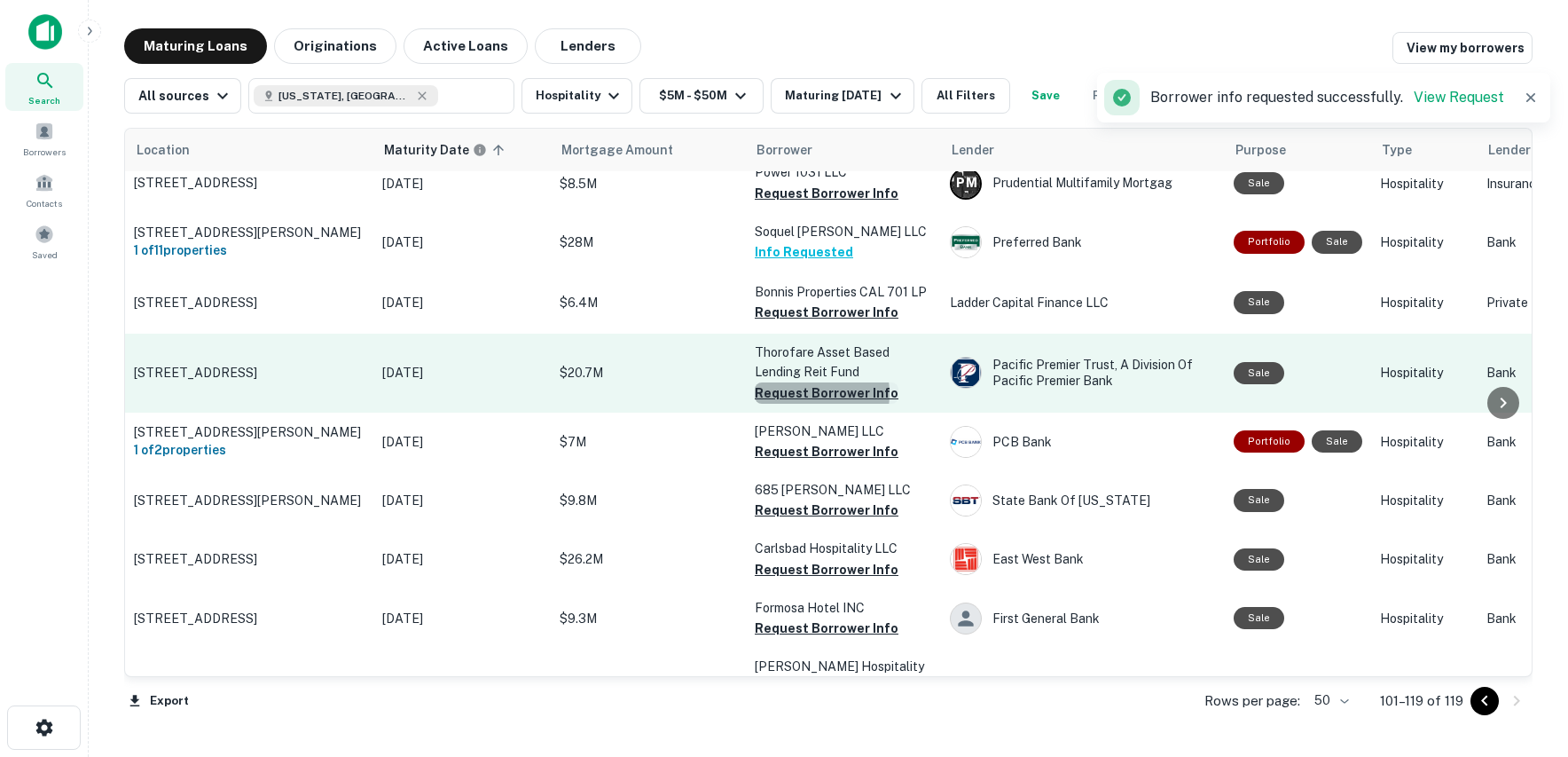 click on "Request Borrower Info" at bounding box center (827, 393) 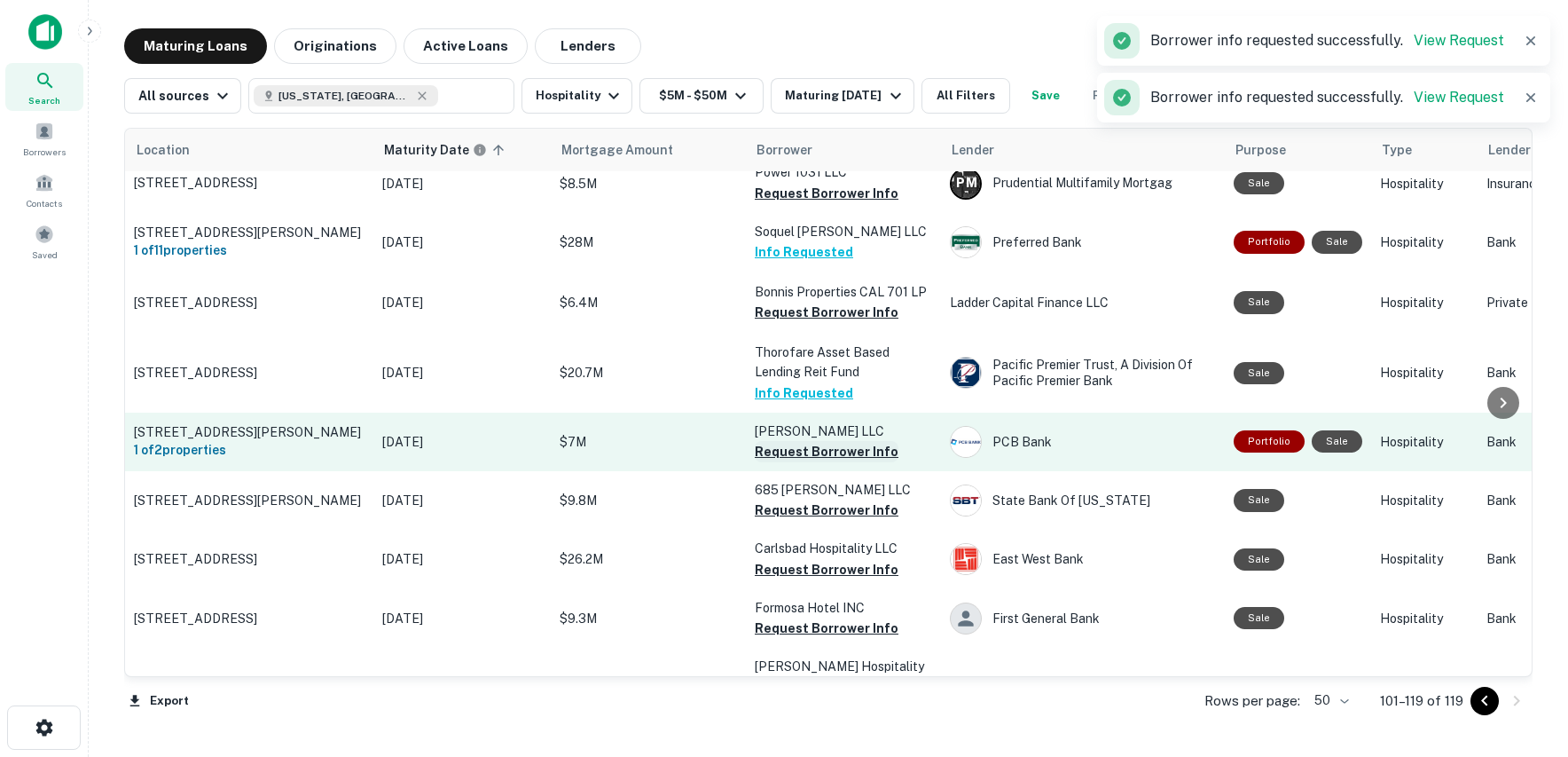 click on "Request Borrower Info" at bounding box center [827, 452] 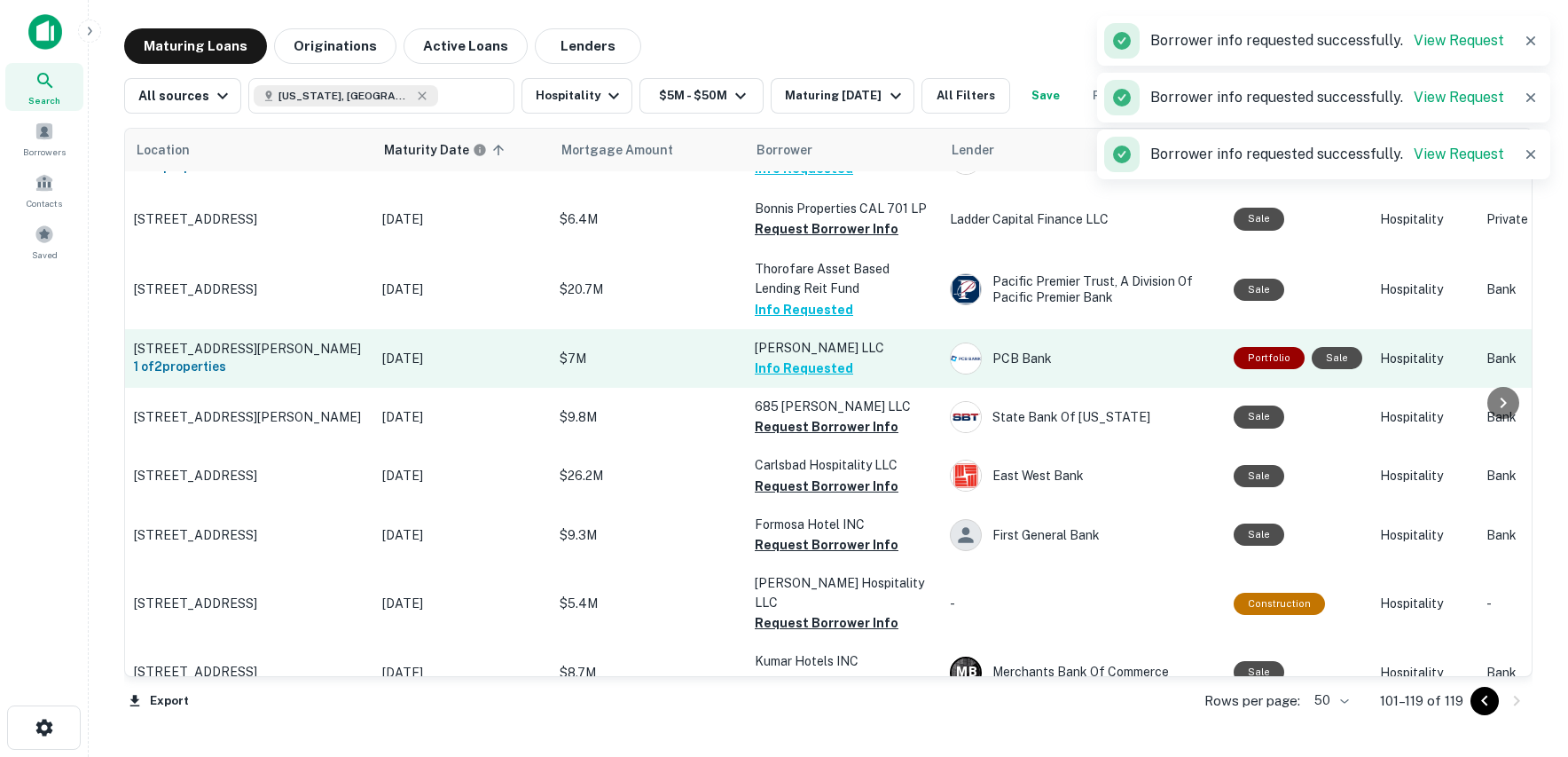scroll, scrollTop: 239, scrollLeft: 0, axis: vertical 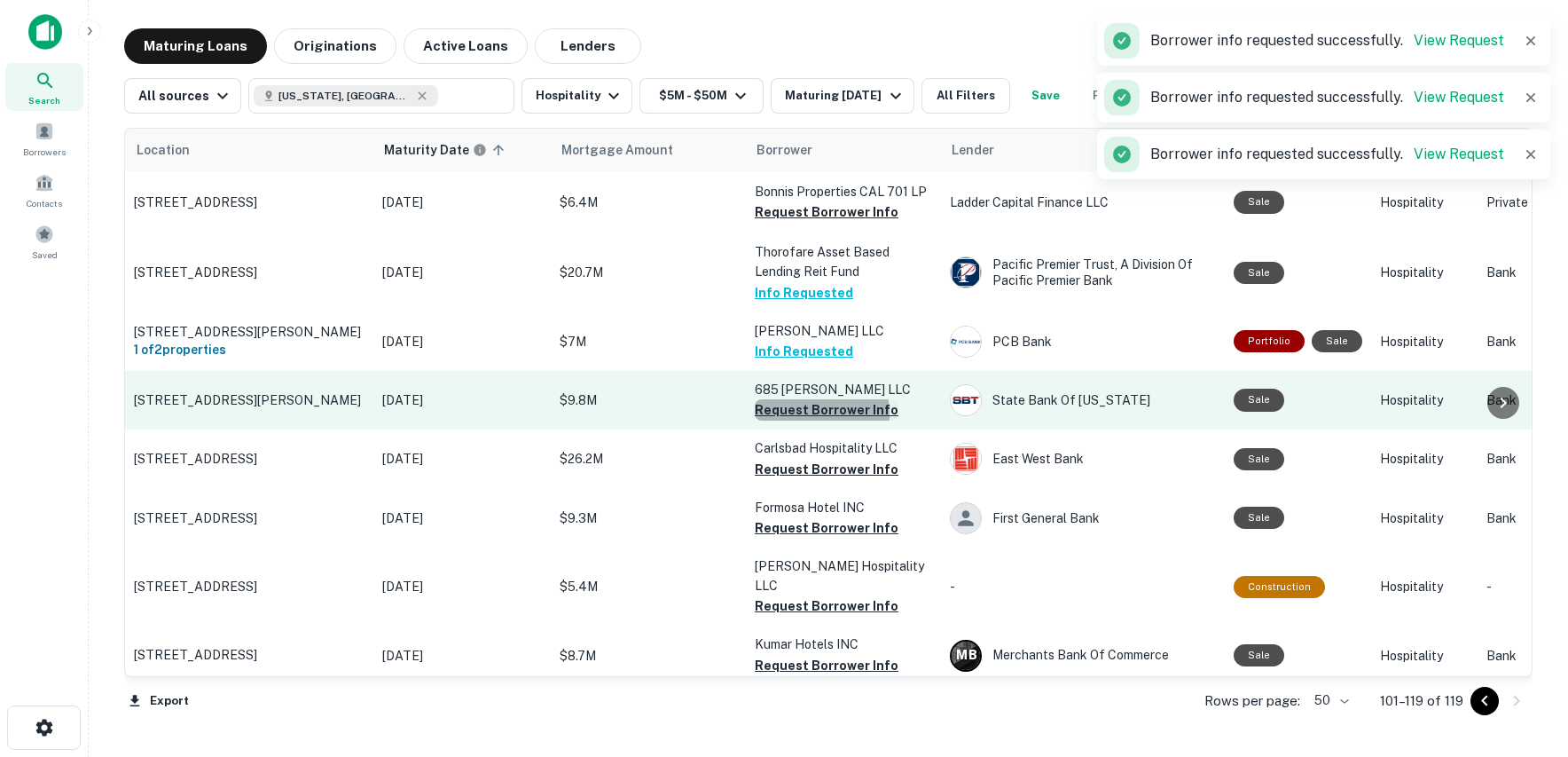 click on "Request Borrower Info" at bounding box center (827, 410) 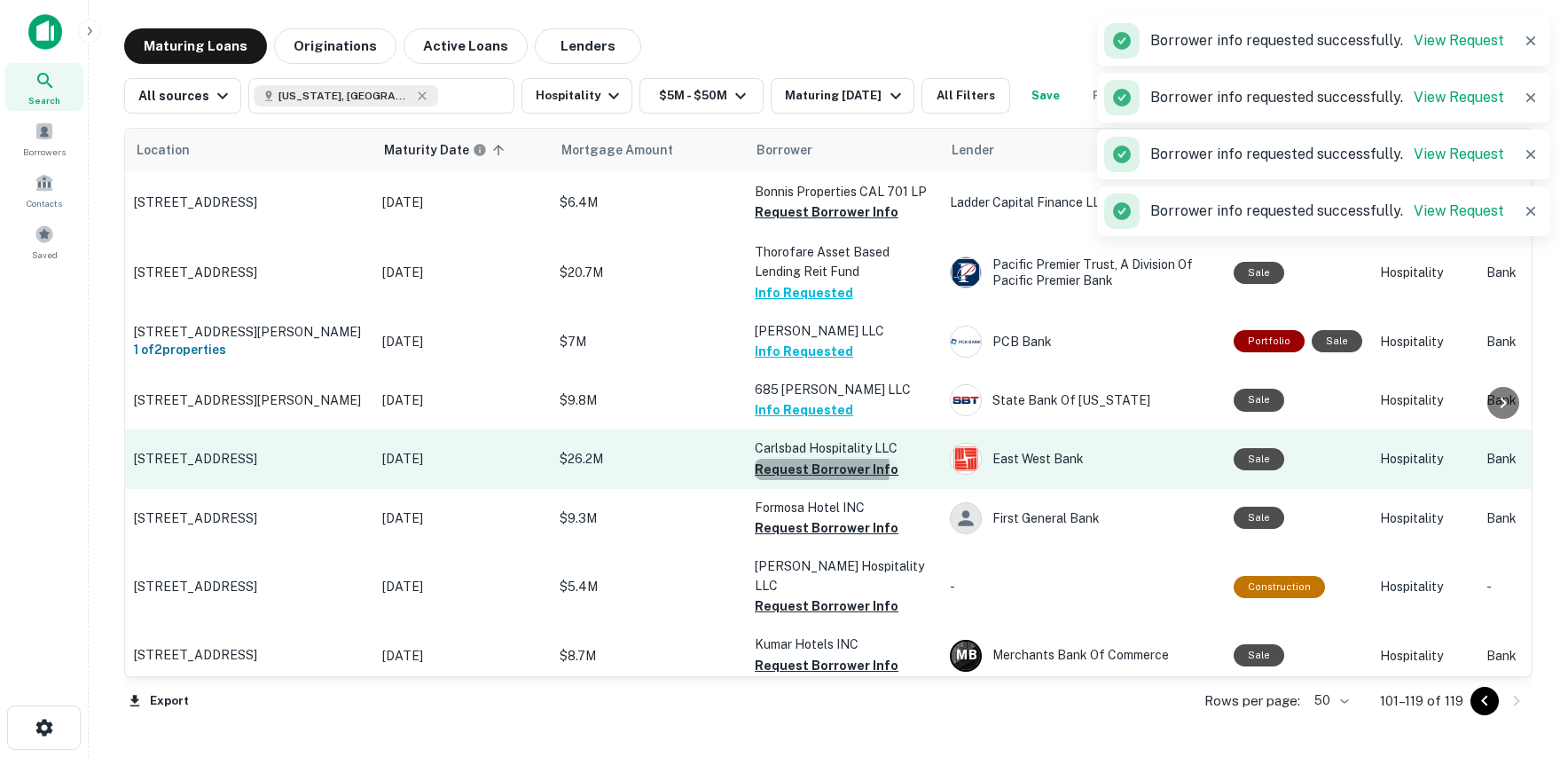 click on "Request Borrower Info" at bounding box center [827, 469] 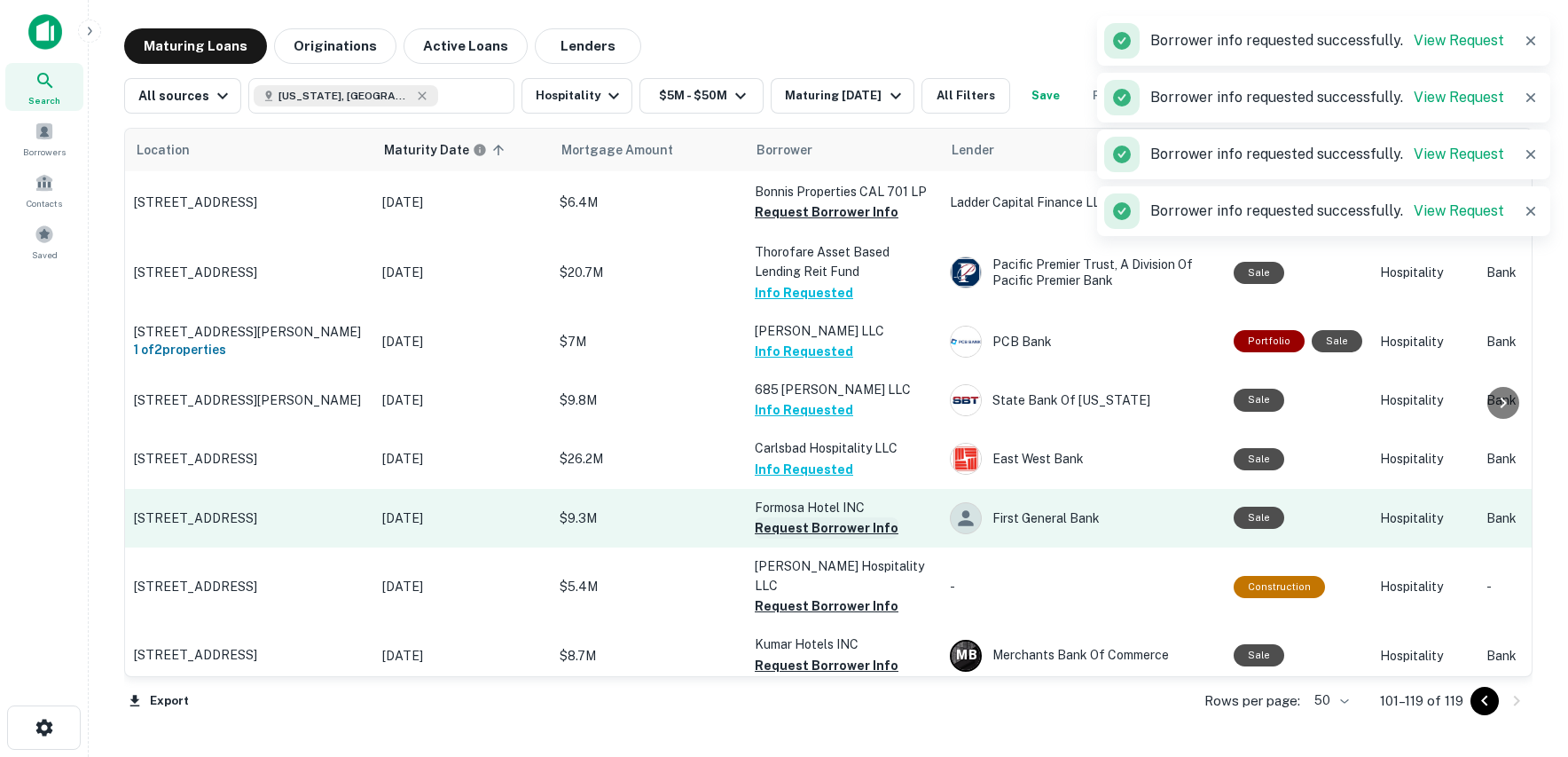 click on "Request Borrower Info" at bounding box center (827, 528) 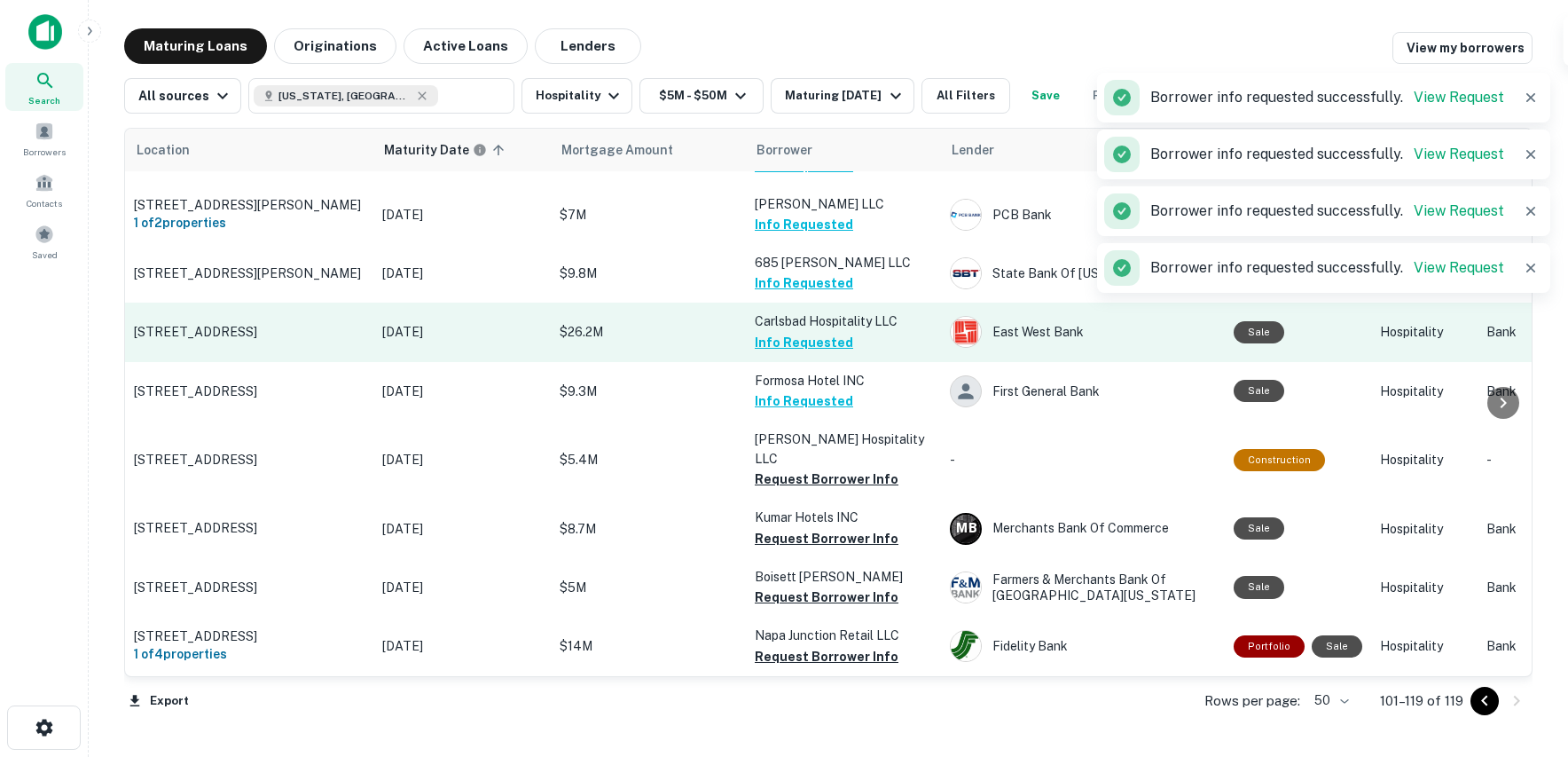 scroll, scrollTop: 438, scrollLeft: 0, axis: vertical 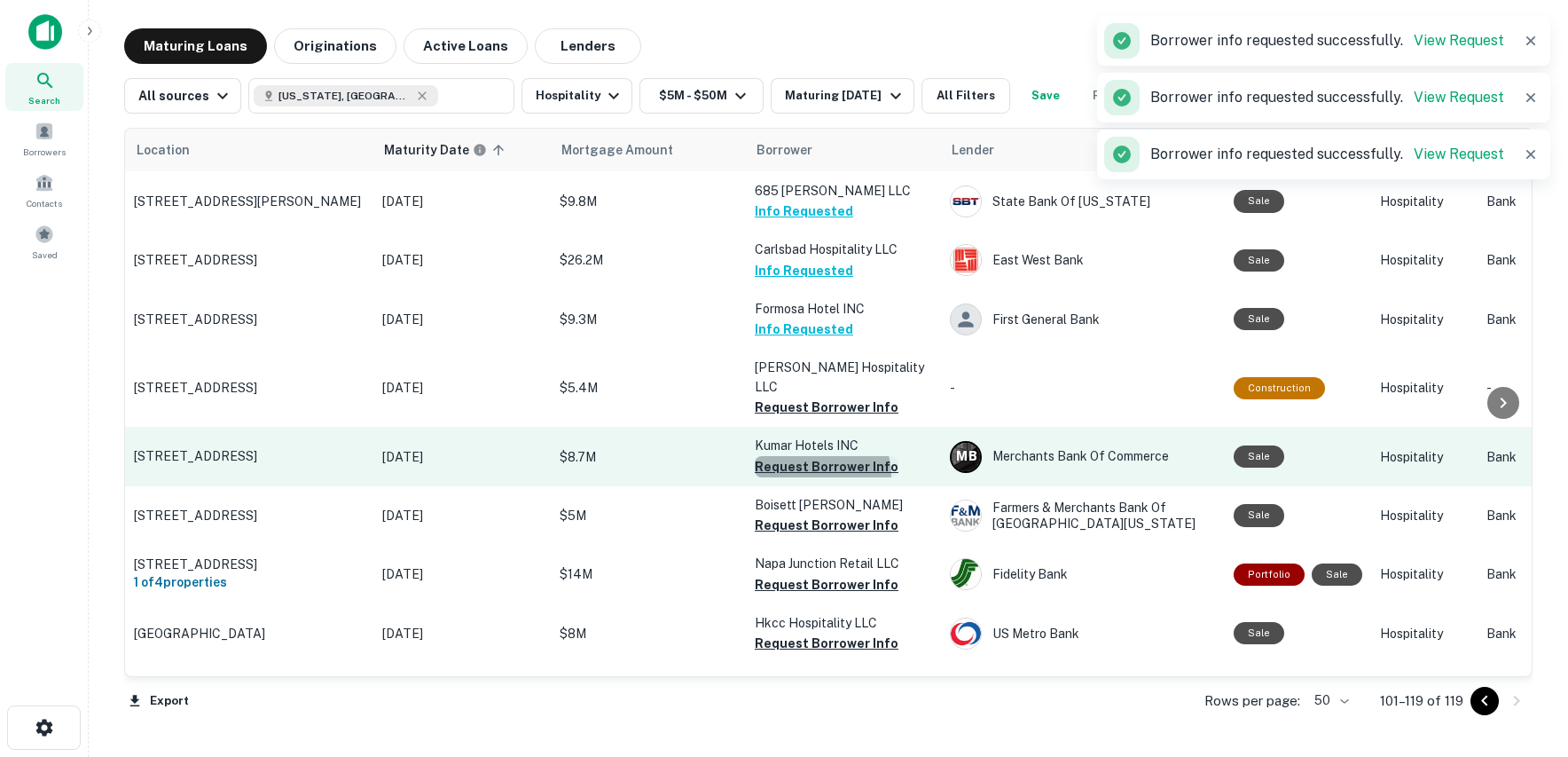 click on "Request Borrower Info" at bounding box center [827, 467] 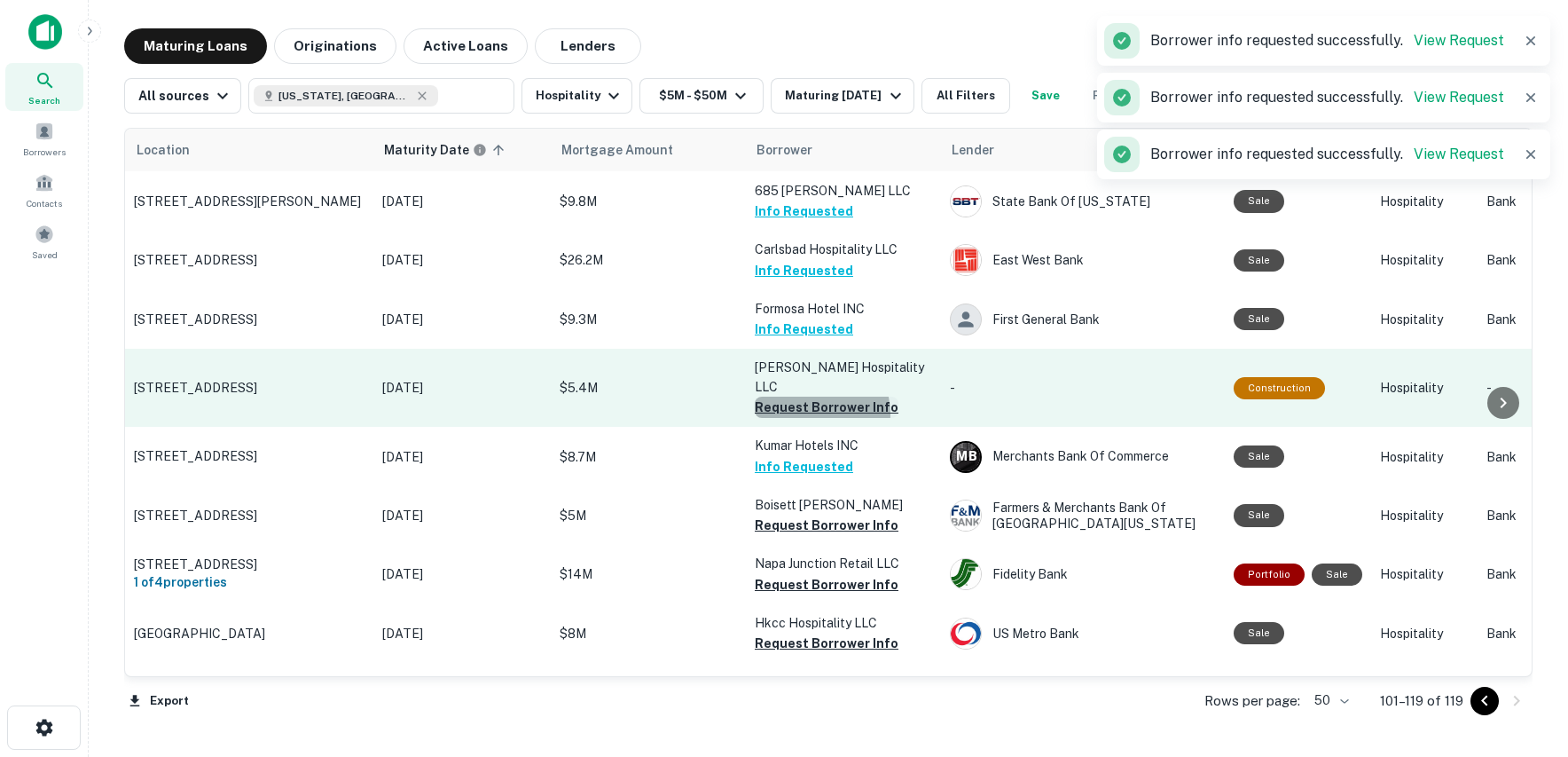 click on "Request Borrower Info" at bounding box center (827, 407) 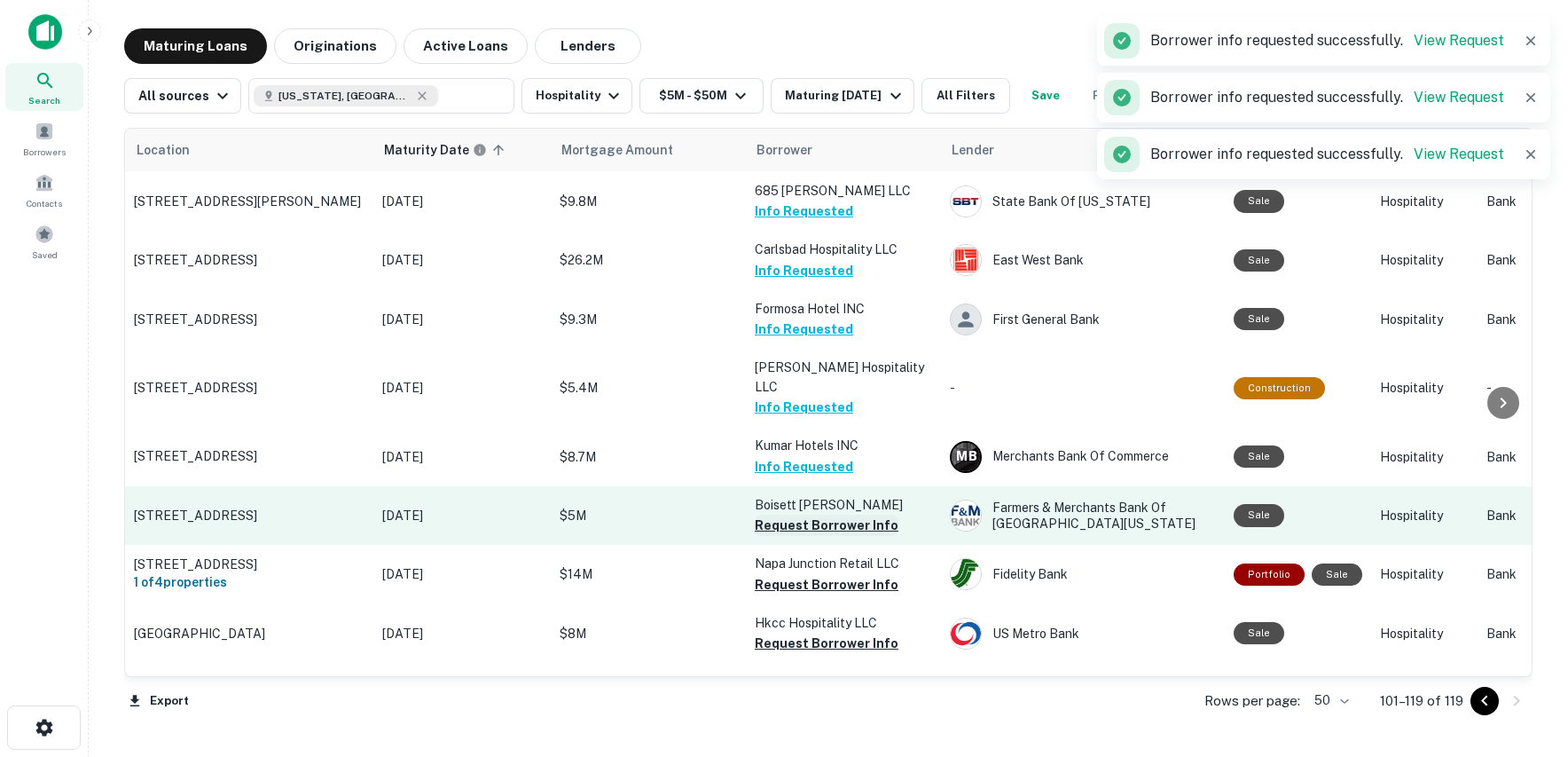 click on "Request Borrower Info" at bounding box center [827, 525] 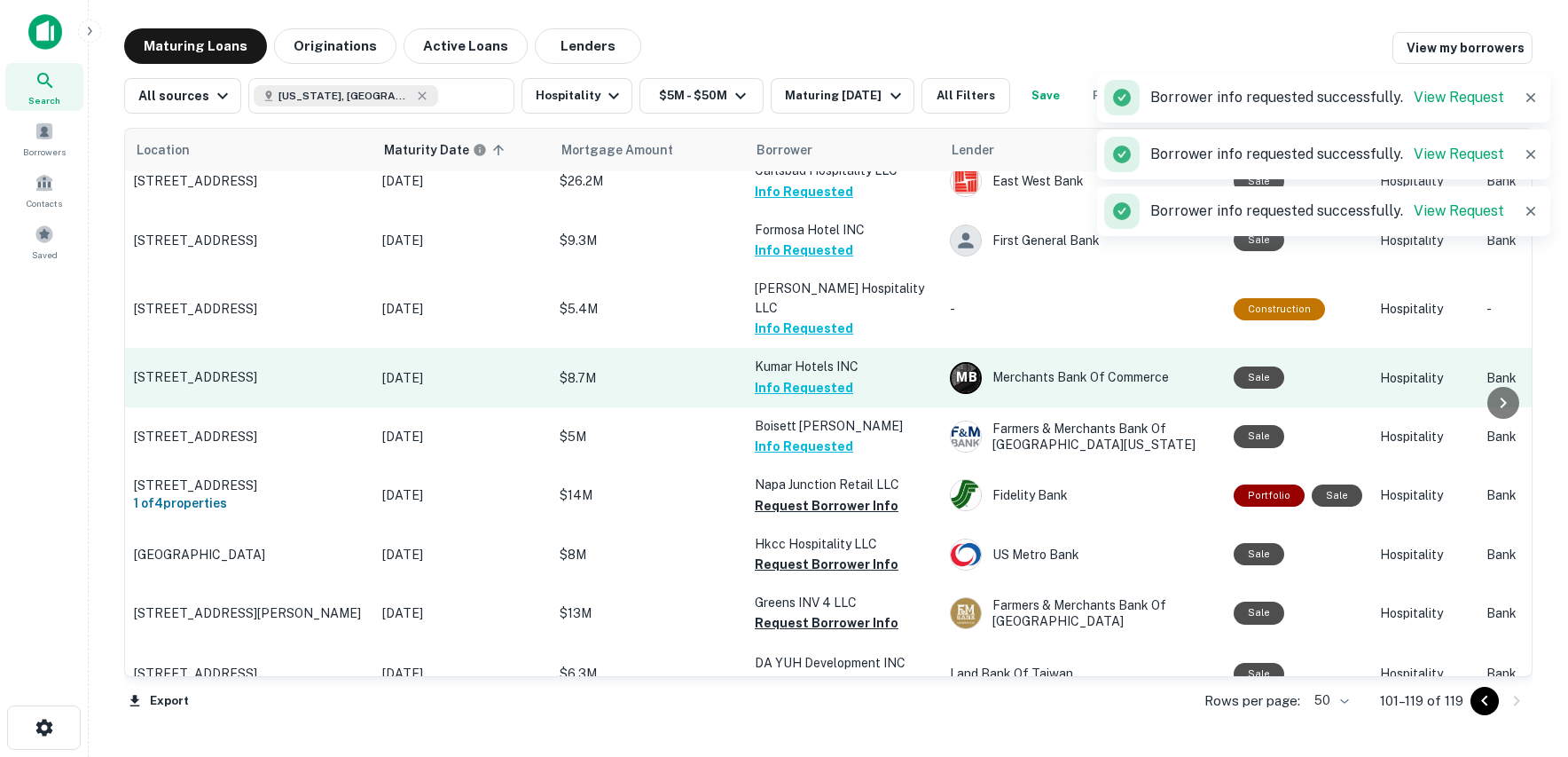 scroll, scrollTop: 546, scrollLeft: 0, axis: vertical 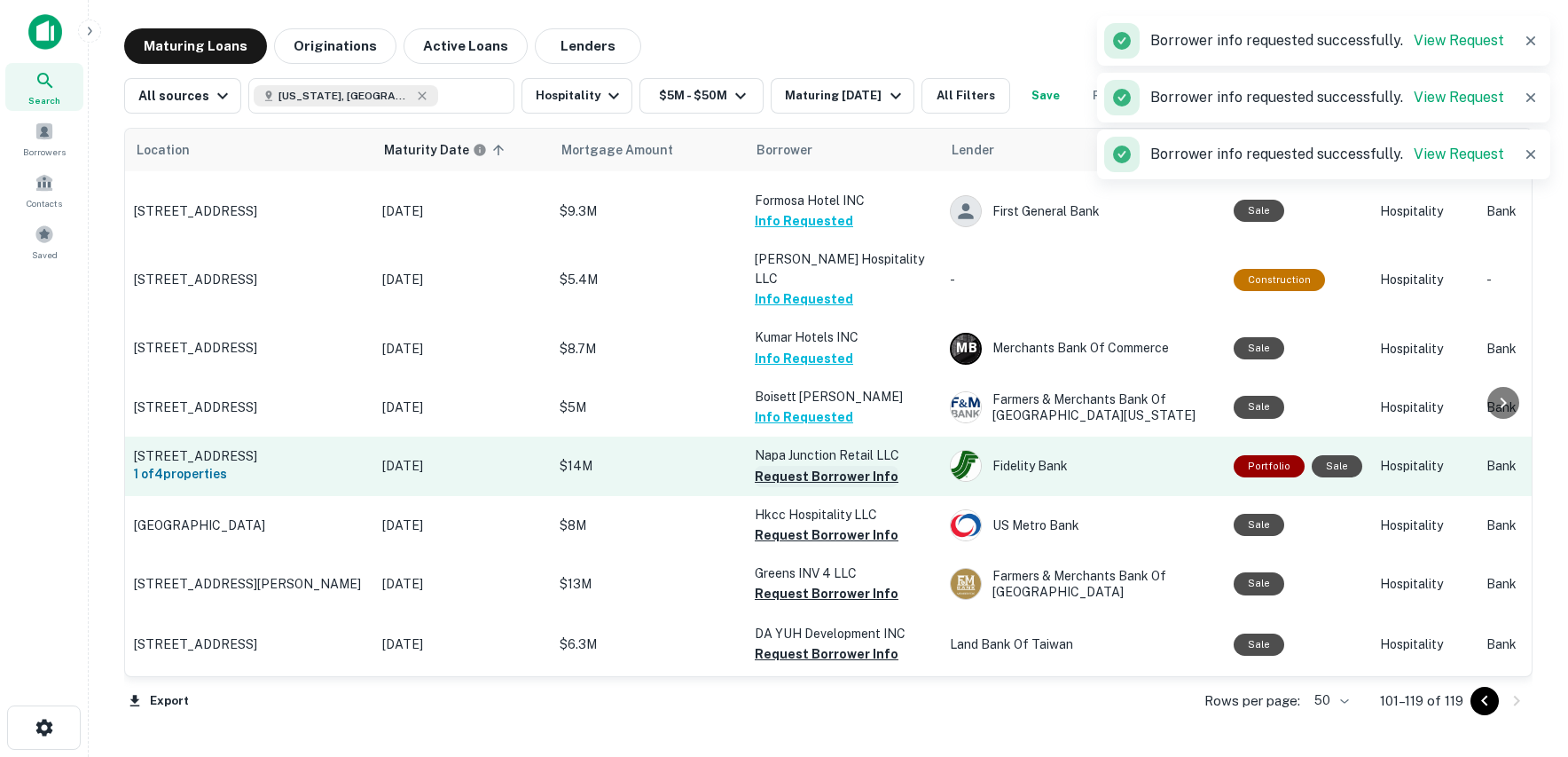 click on "Request Borrower Info" at bounding box center (827, 477) 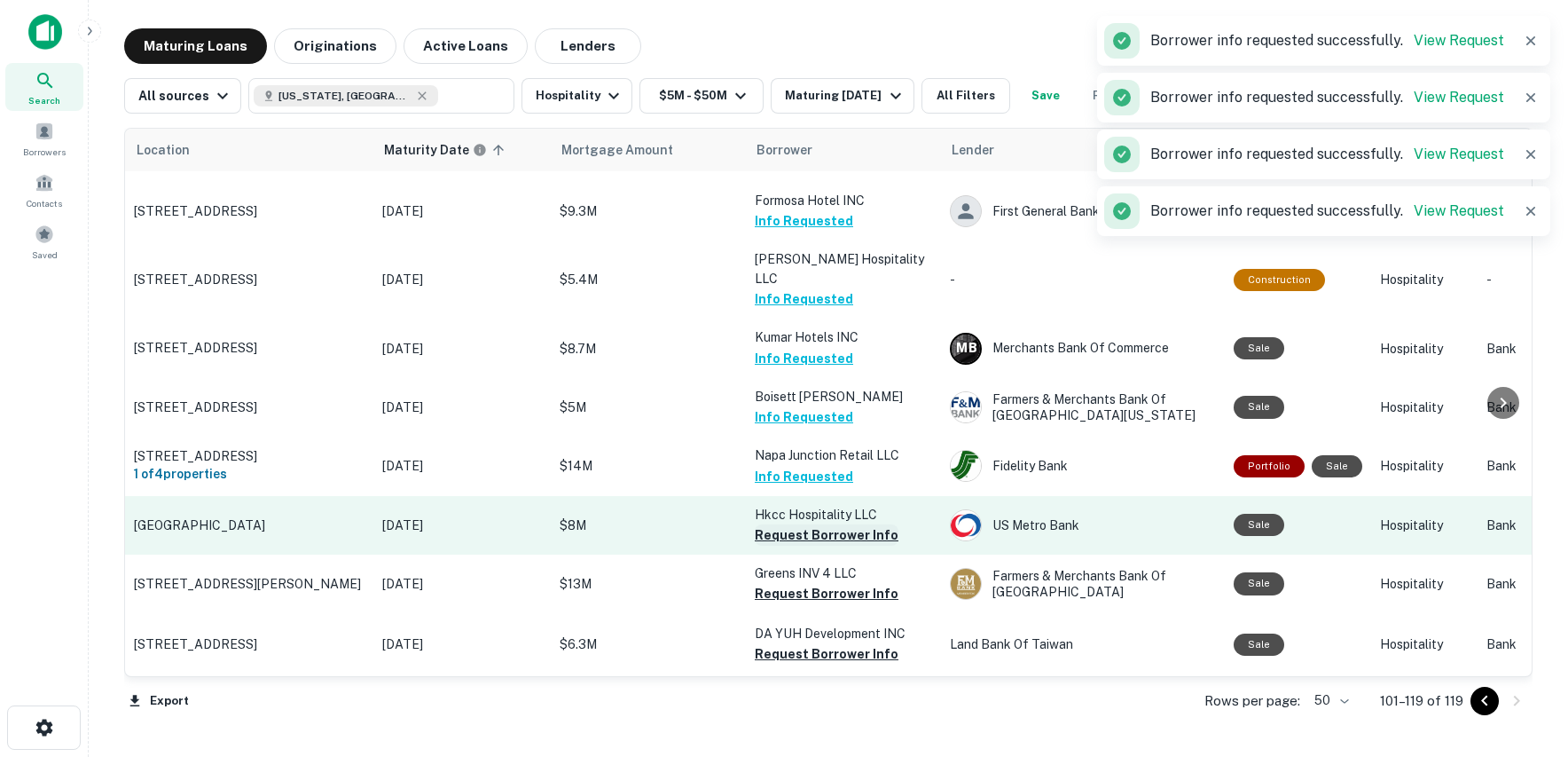 click on "Request Borrower Info" at bounding box center (827, 535) 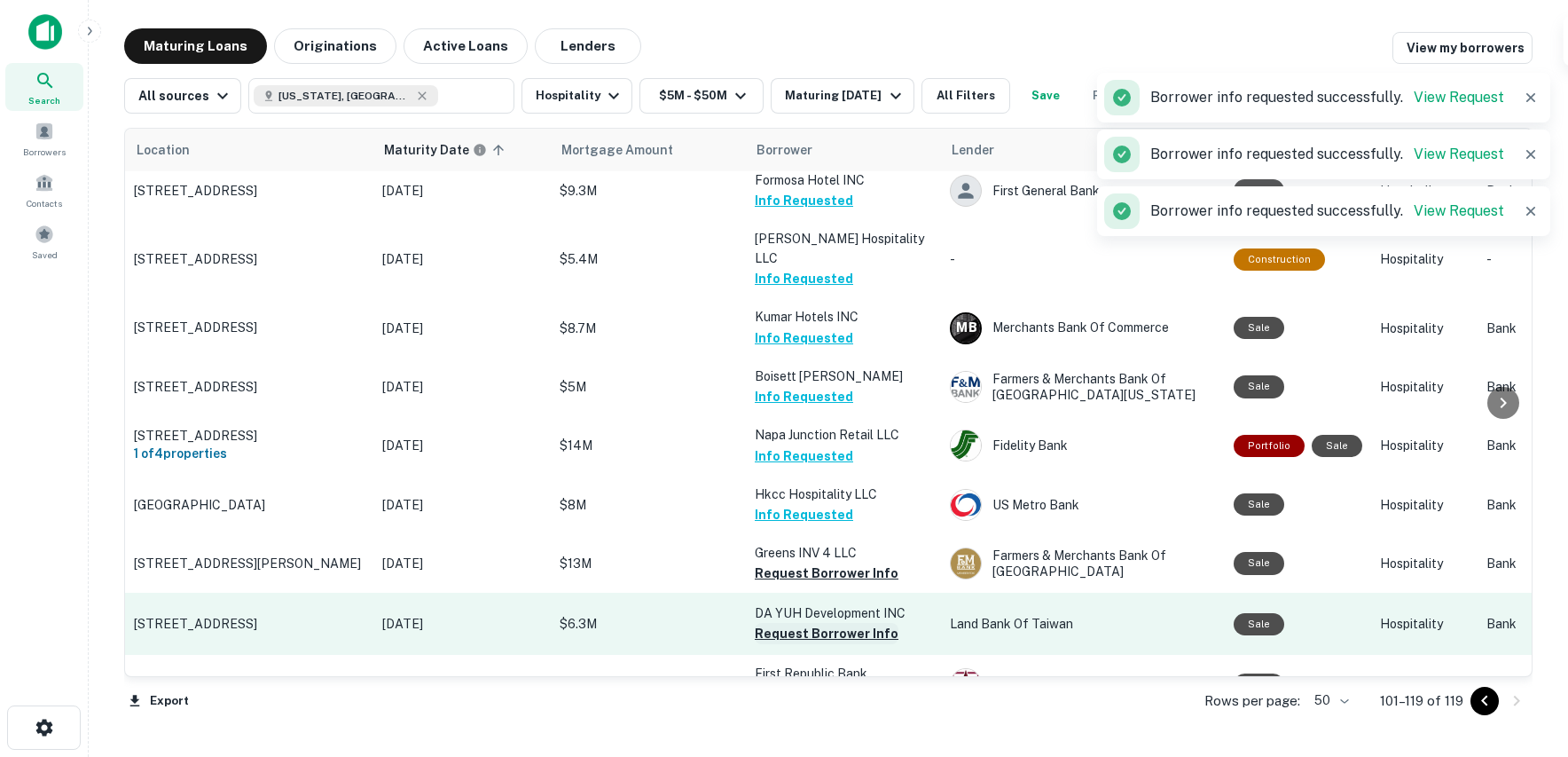 scroll, scrollTop: 679, scrollLeft: 0, axis: vertical 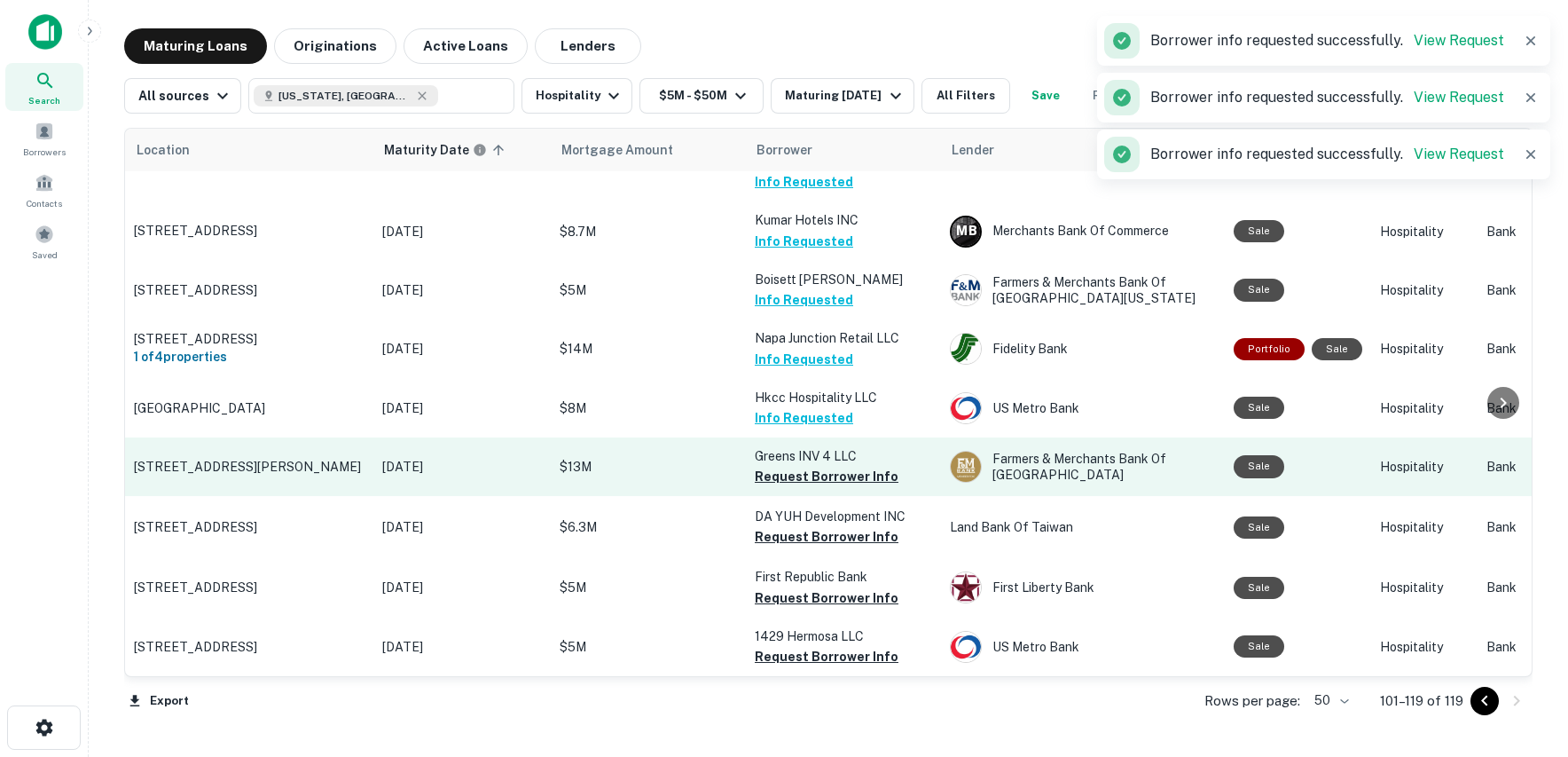 click on "Greens INV 4 LLC Request Borrower Info" at bounding box center [843, 467] 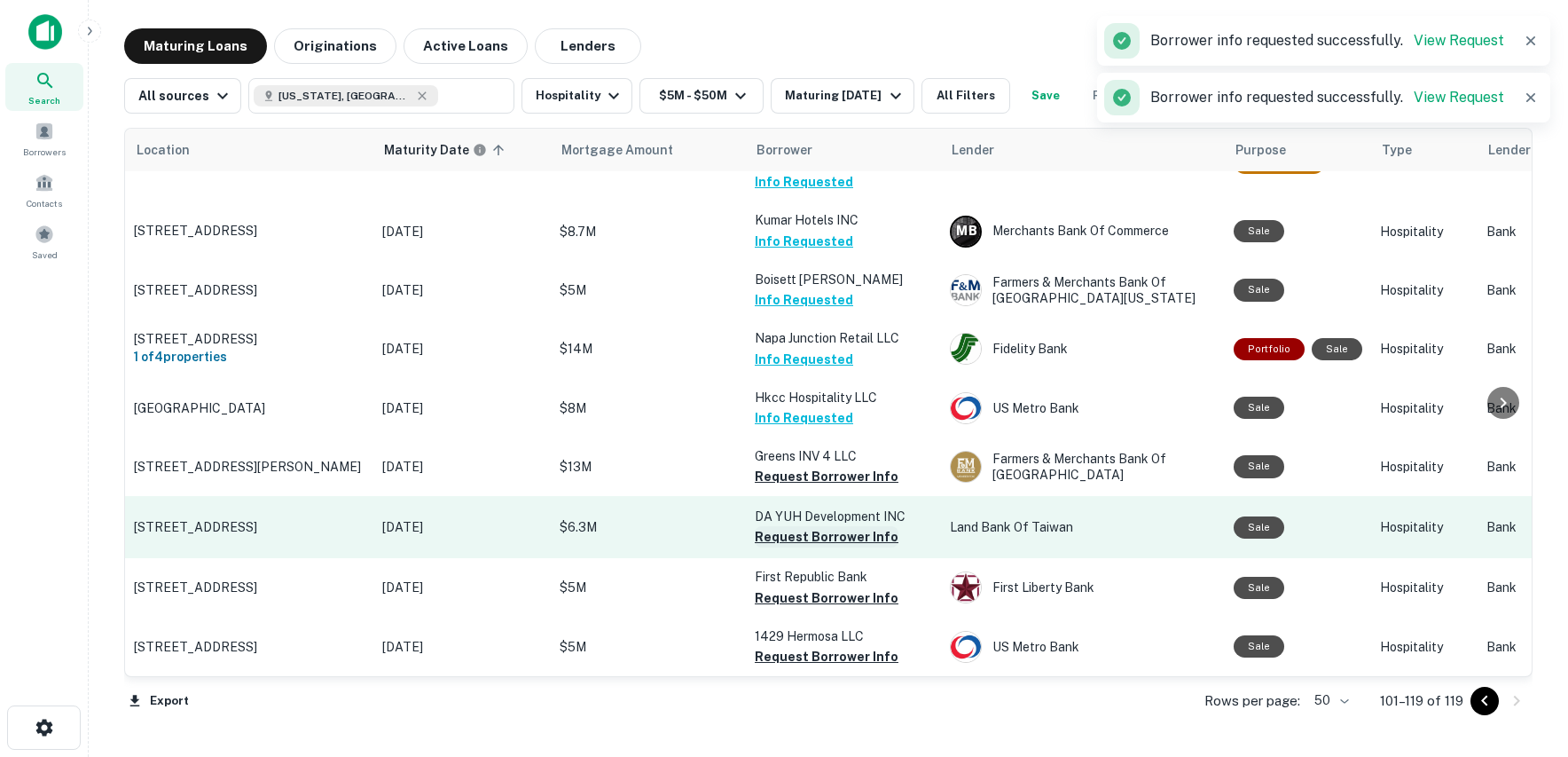 click on "Request Borrower Info" at bounding box center (827, 537) 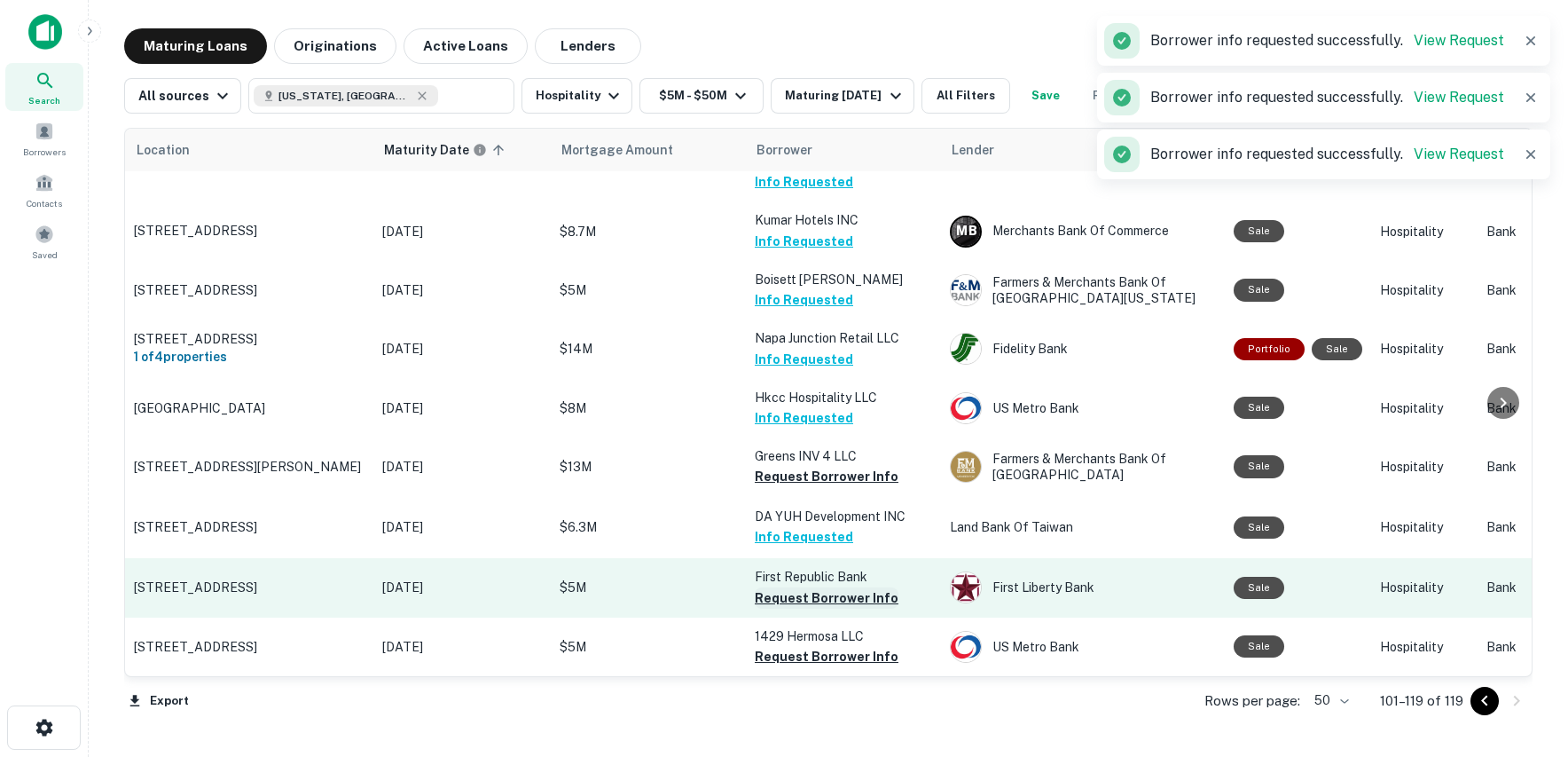 click on "Request Borrower Info" at bounding box center (827, 598) 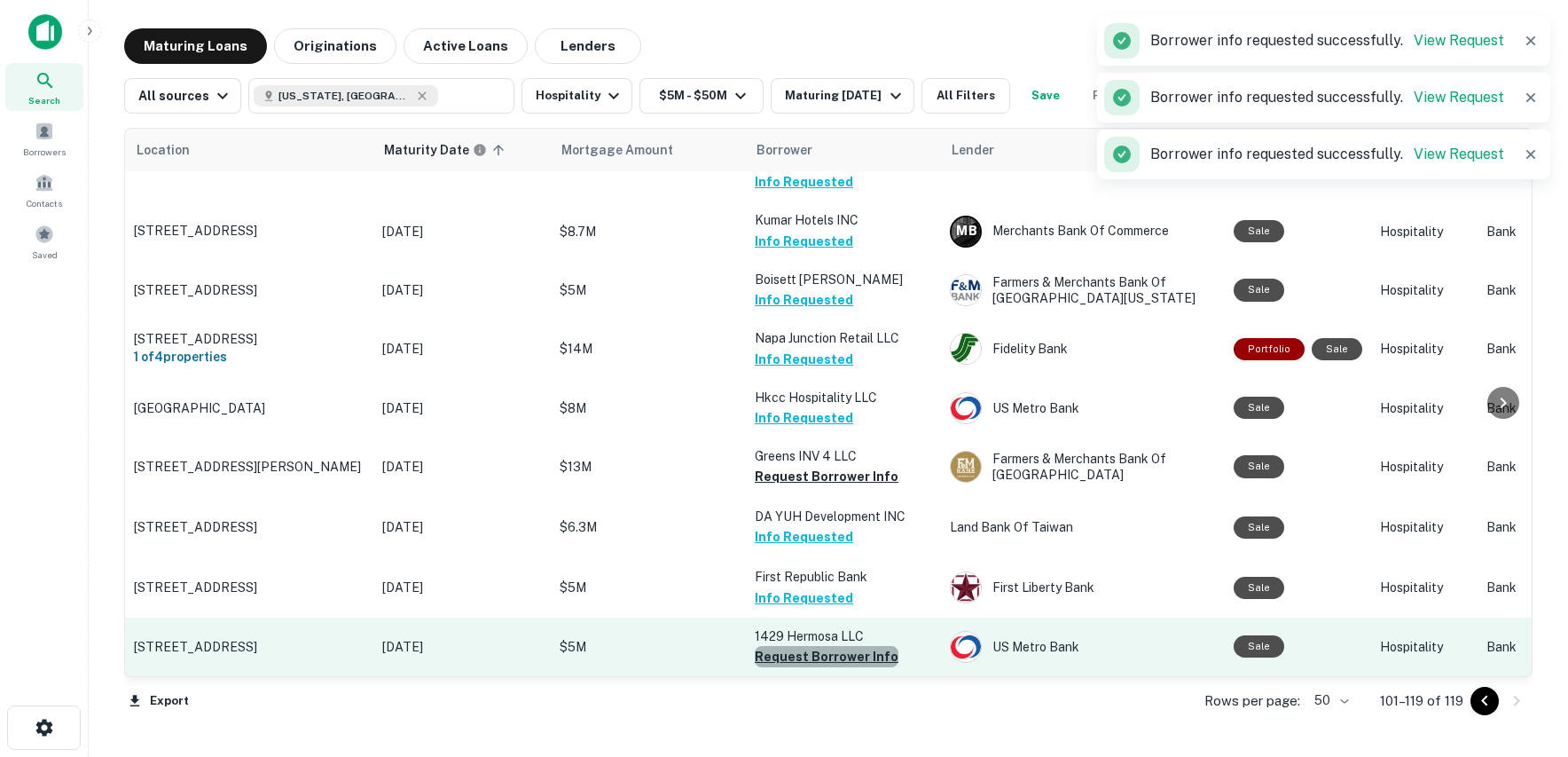click on "Request Borrower Info" at bounding box center [827, 657] 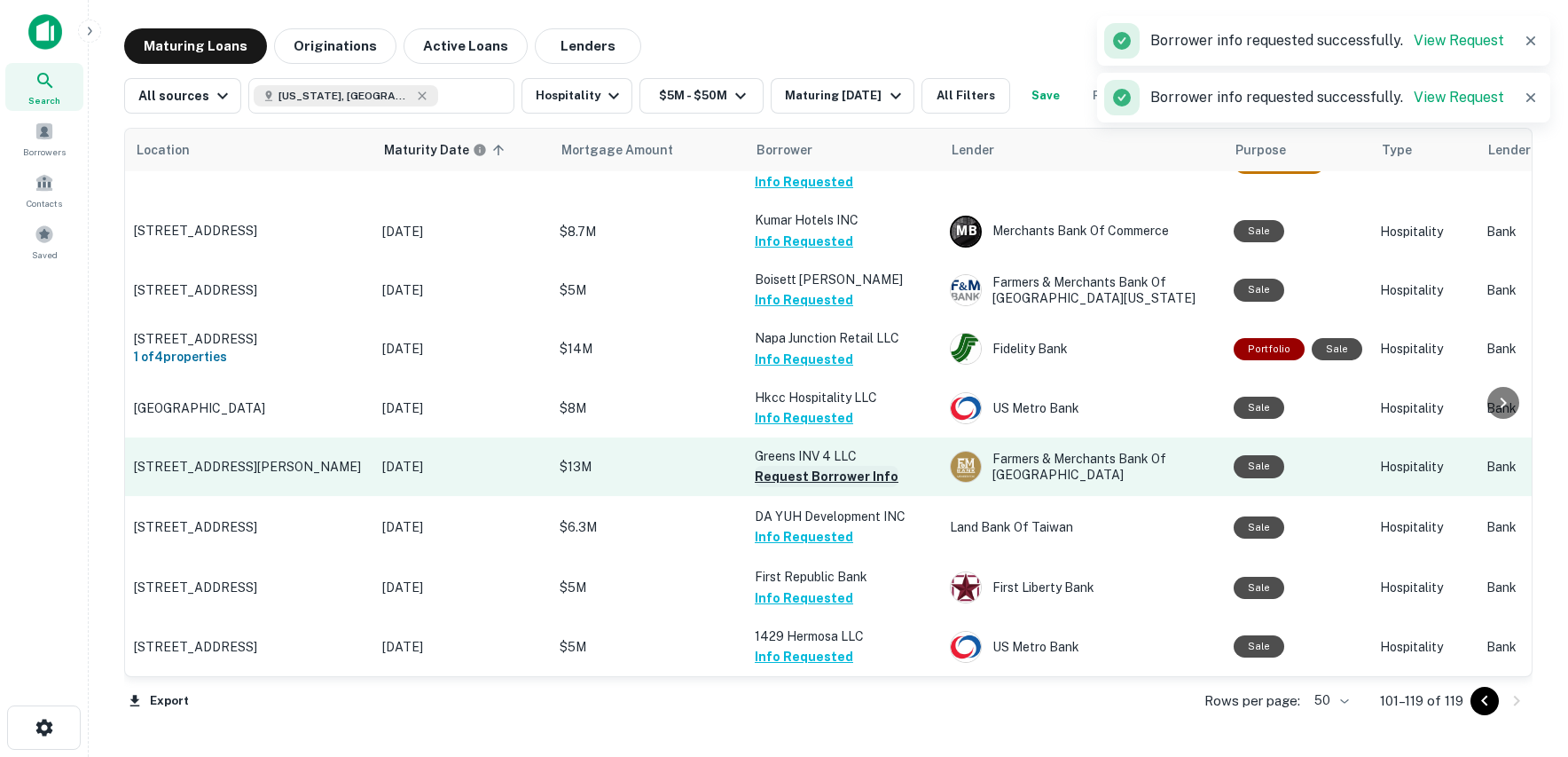 click on "Request Borrower Info" at bounding box center (827, 477) 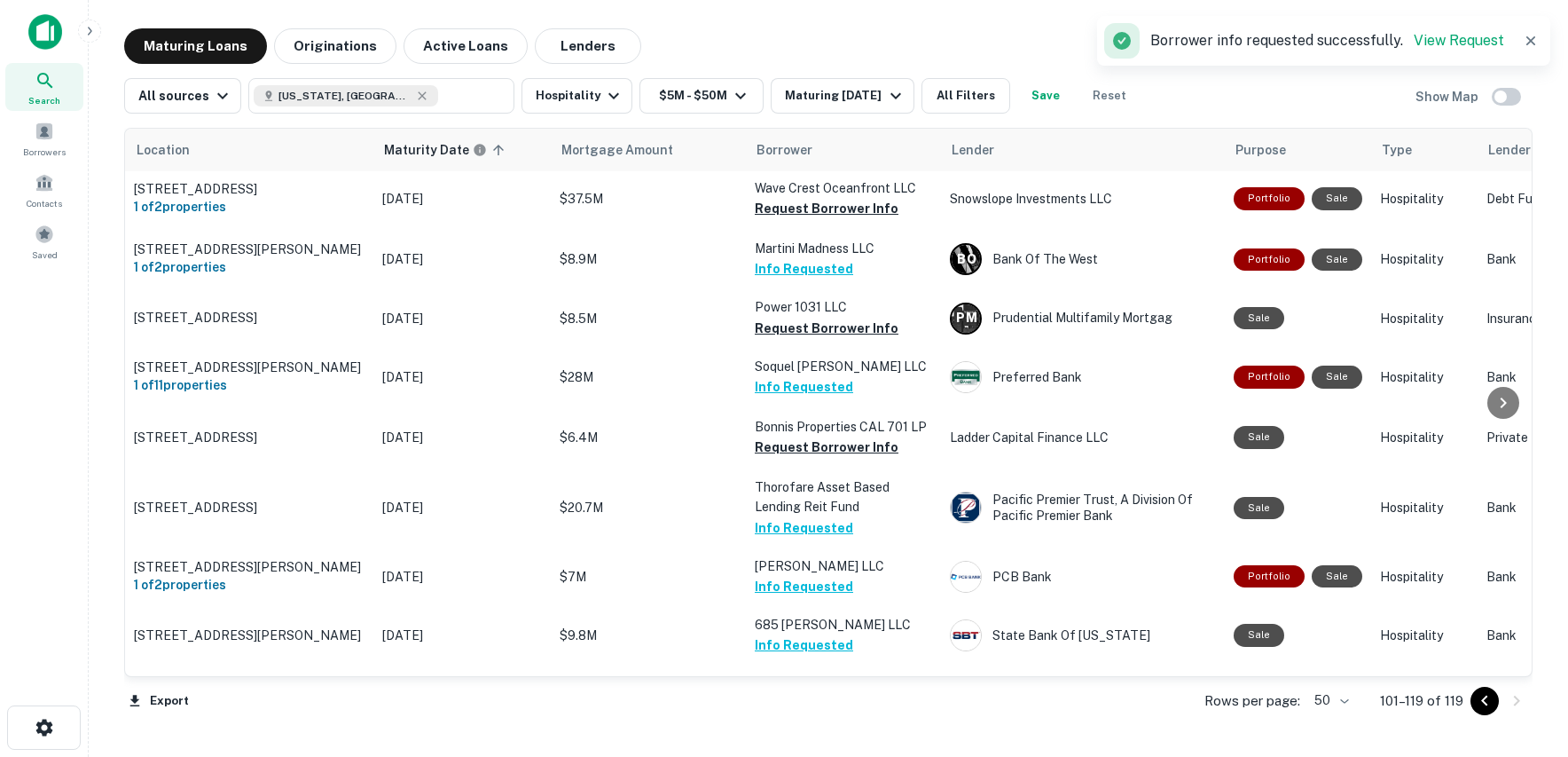 scroll, scrollTop: 0, scrollLeft: 0, axis: both 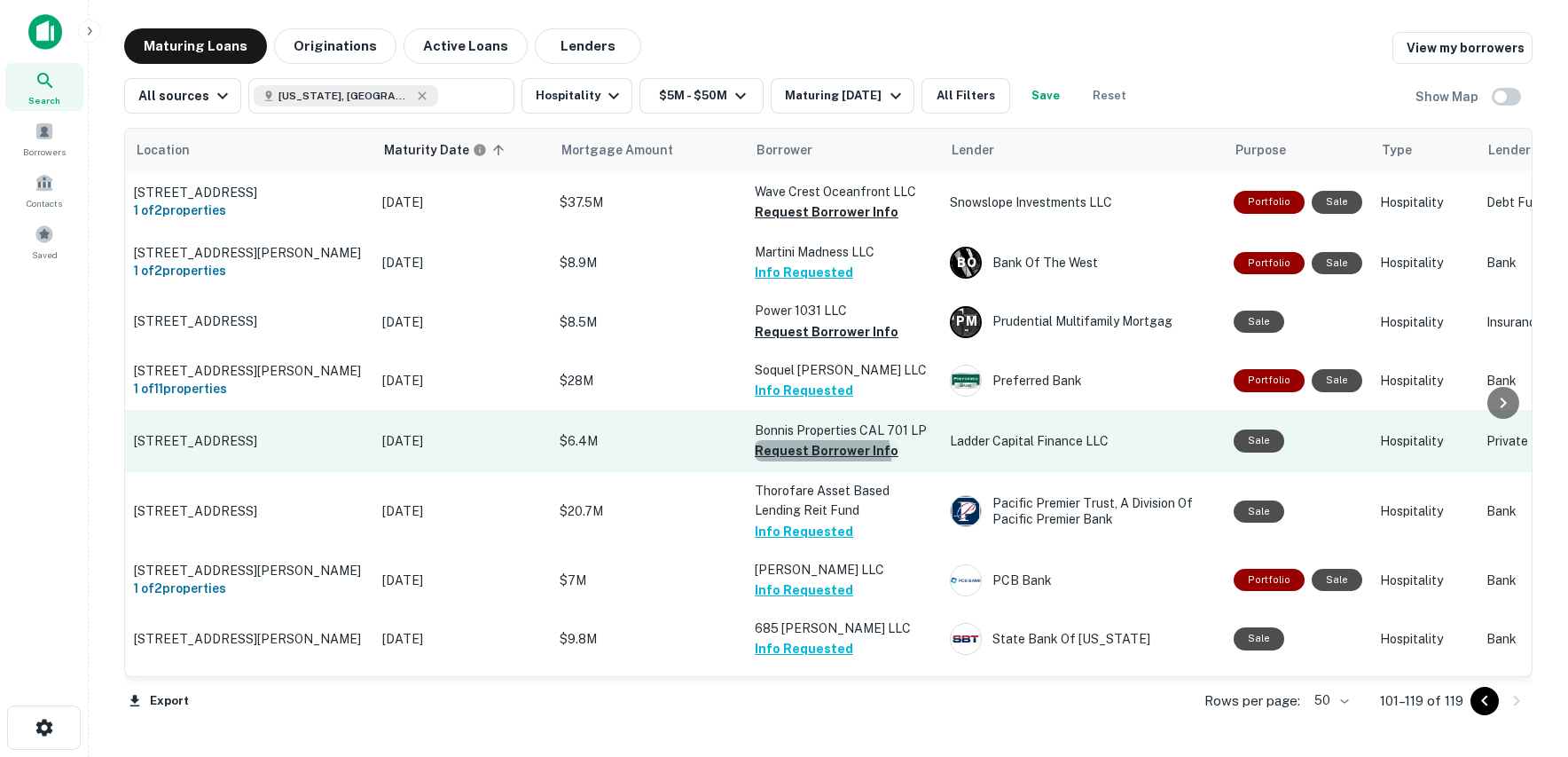 click on "Request Borrower Info" at bounding box center [827, 451] 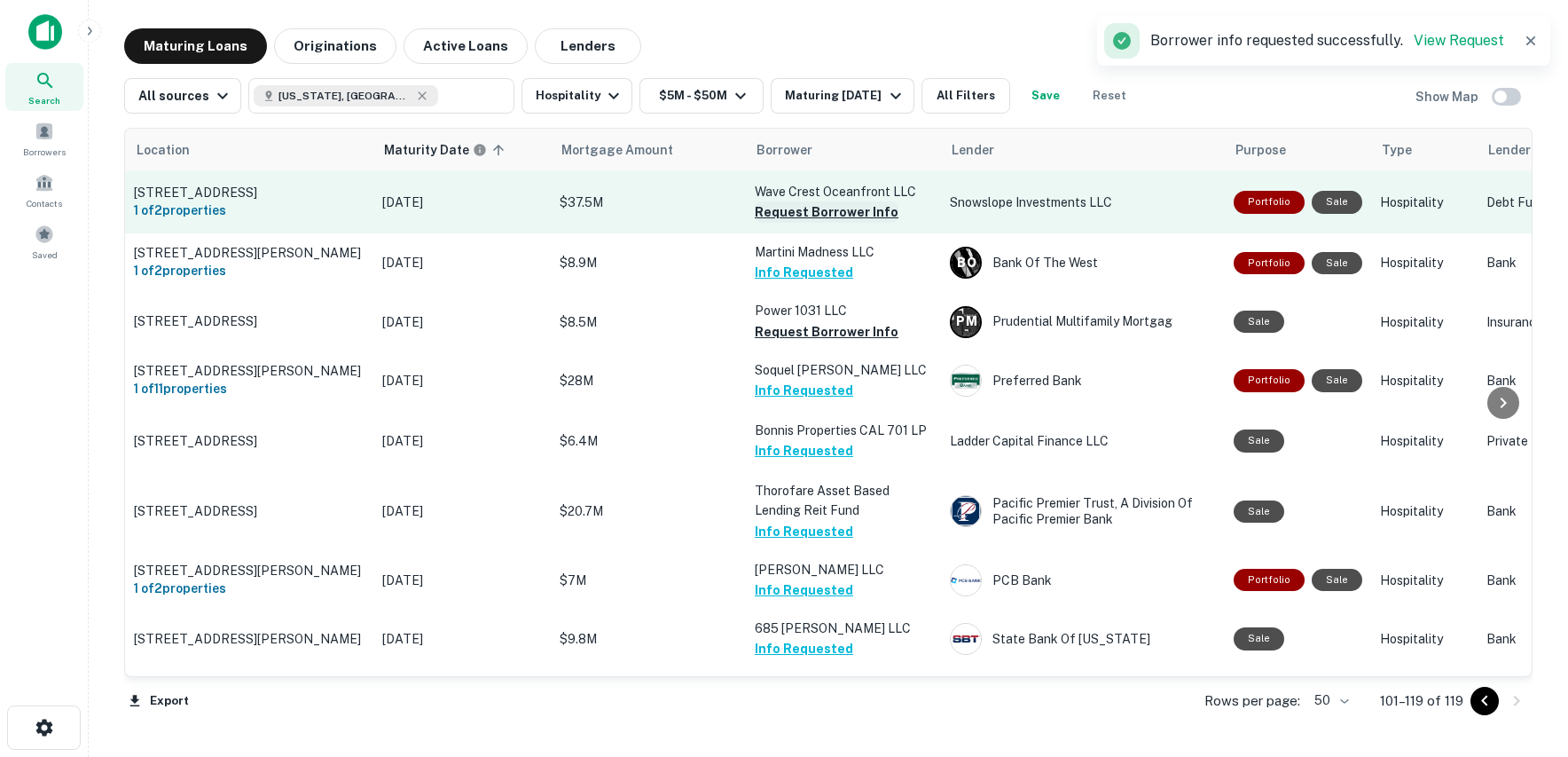 click on "Request Borrower Info" at bounding box center (827, 212) 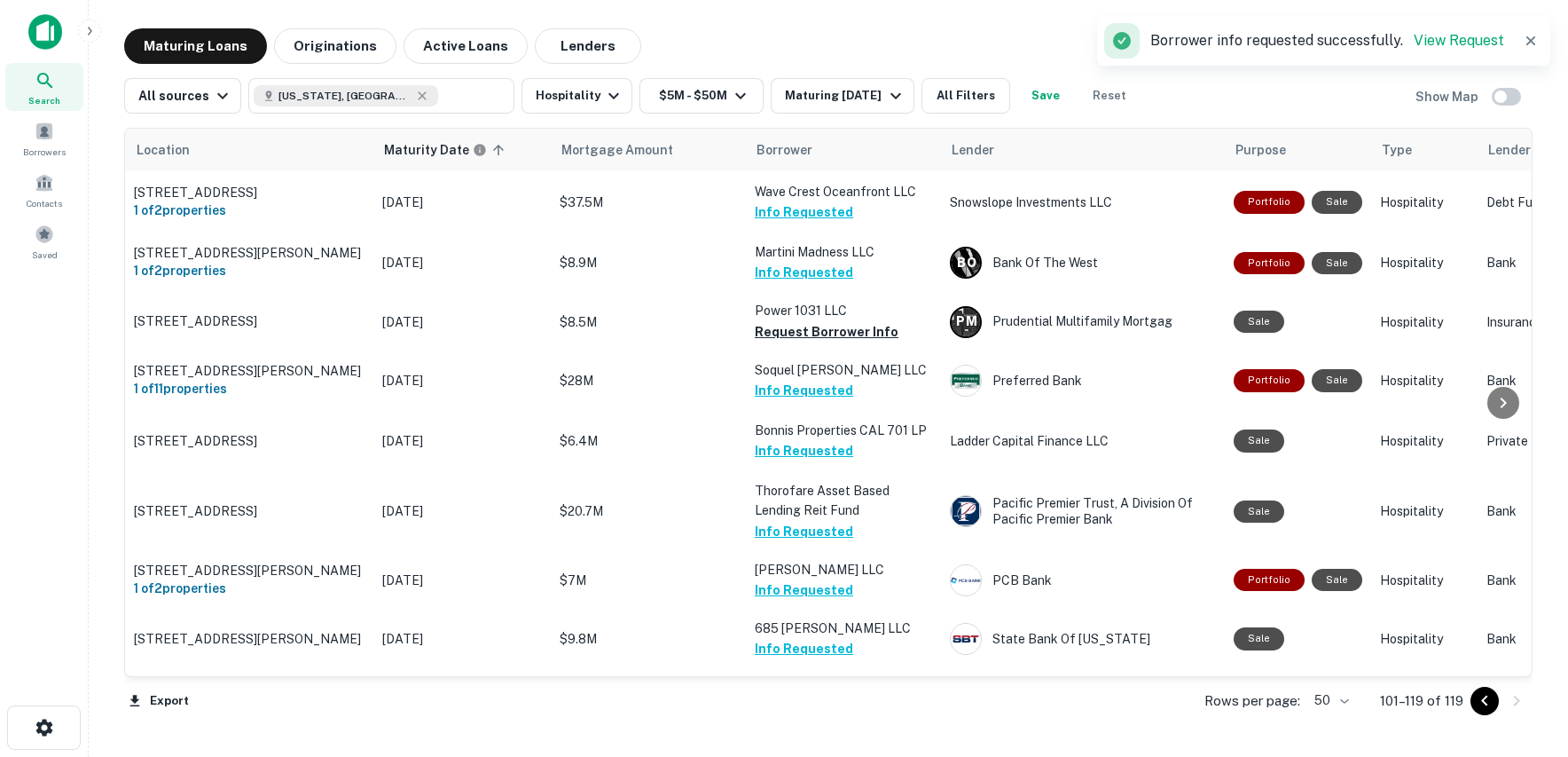 click 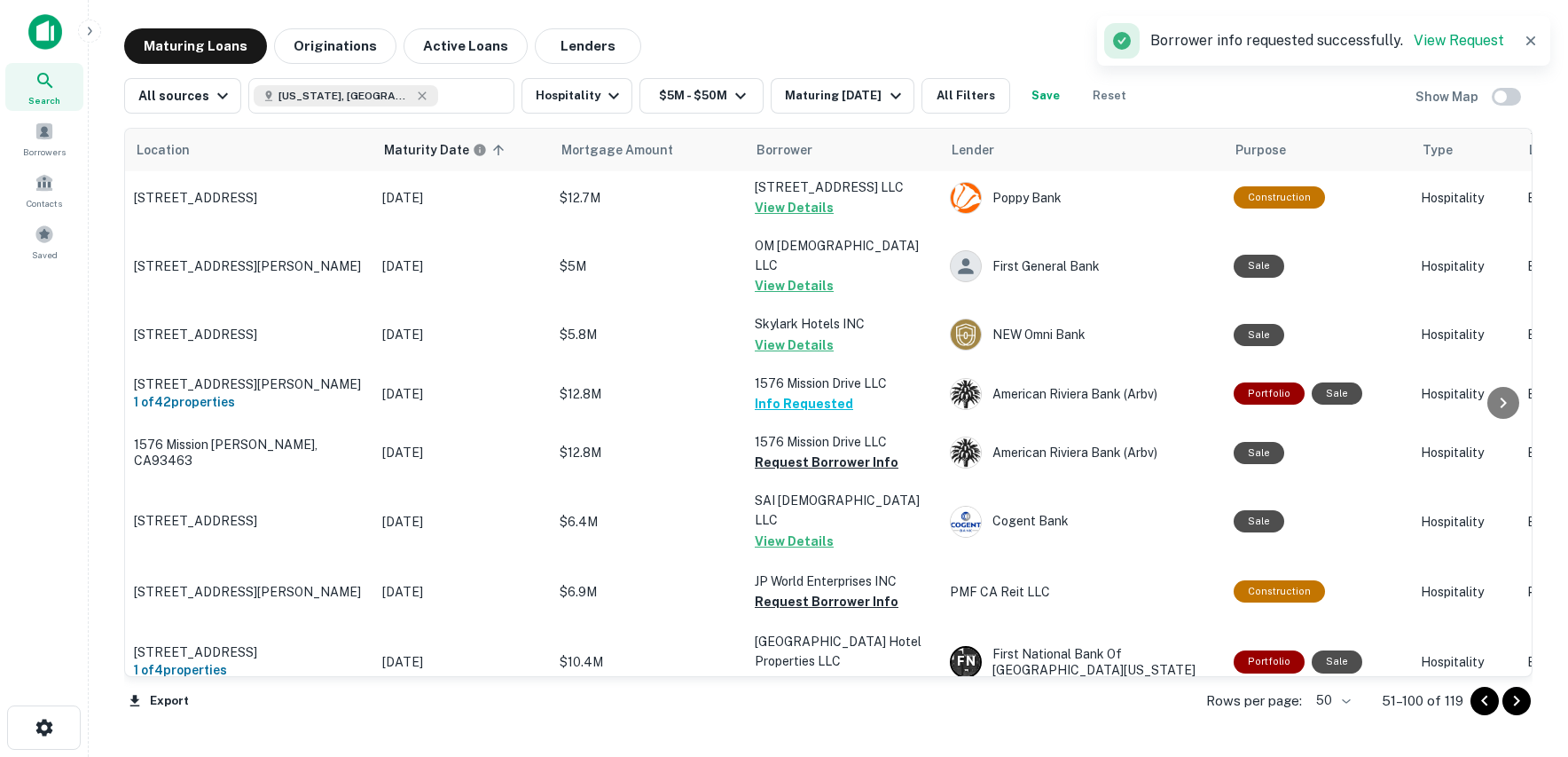 scroll, scrollTop: 2628, scrollLeft: 0, axis: vertical 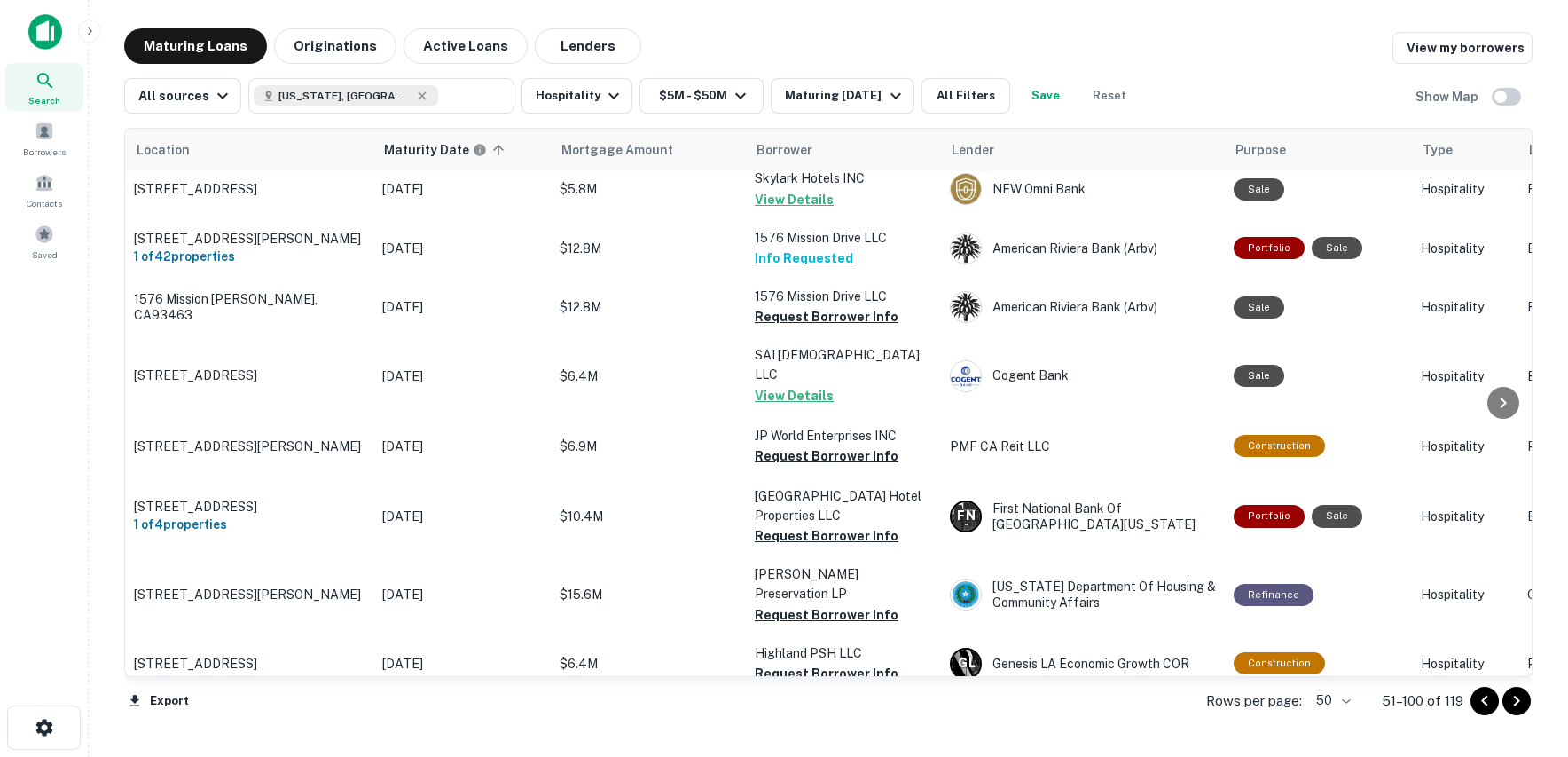click on "Info Requested" at bounding box center [804, 732] 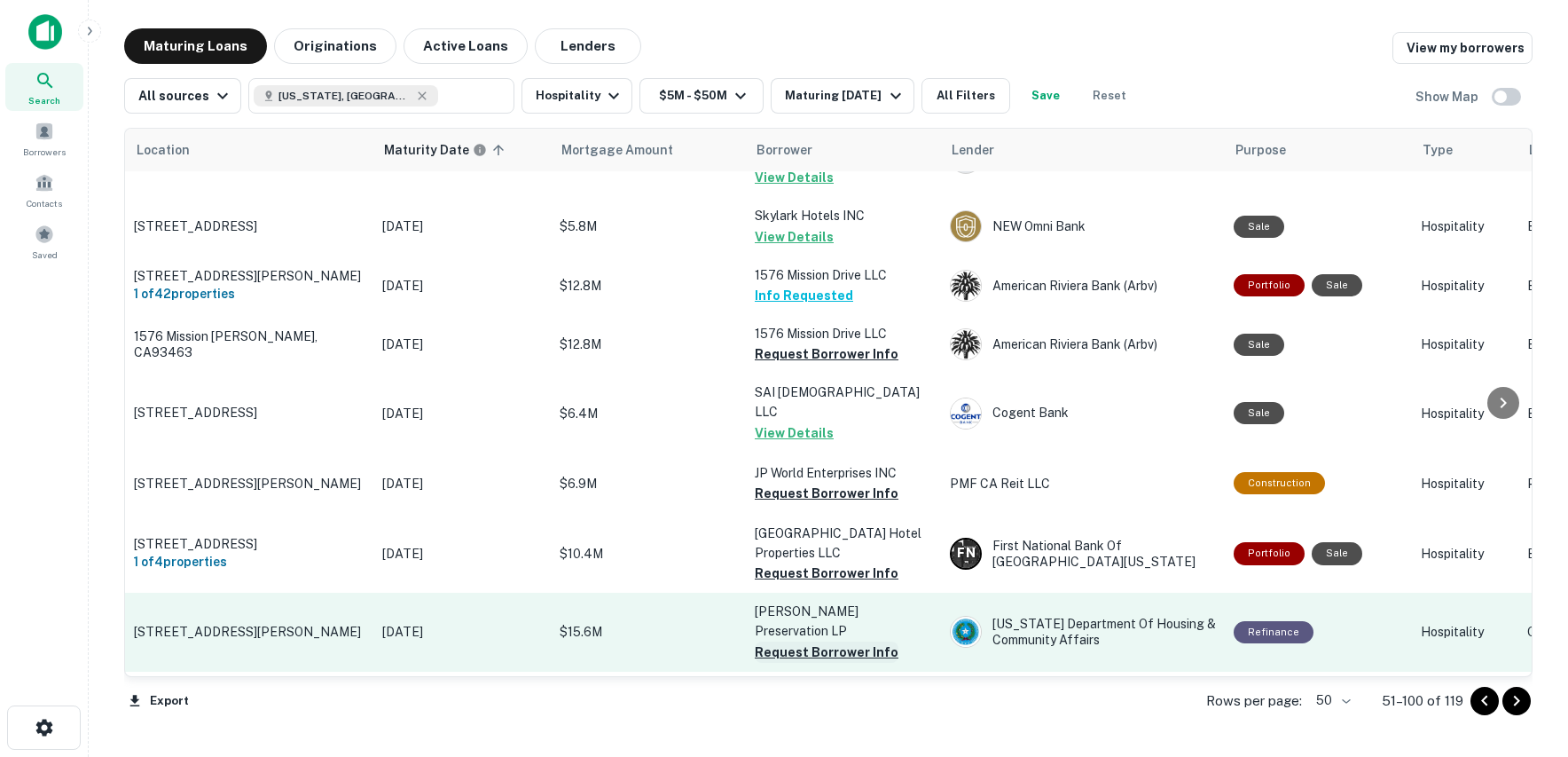 scroll, scrollTop: 2581, scrollLeft: 0, axis: vertical 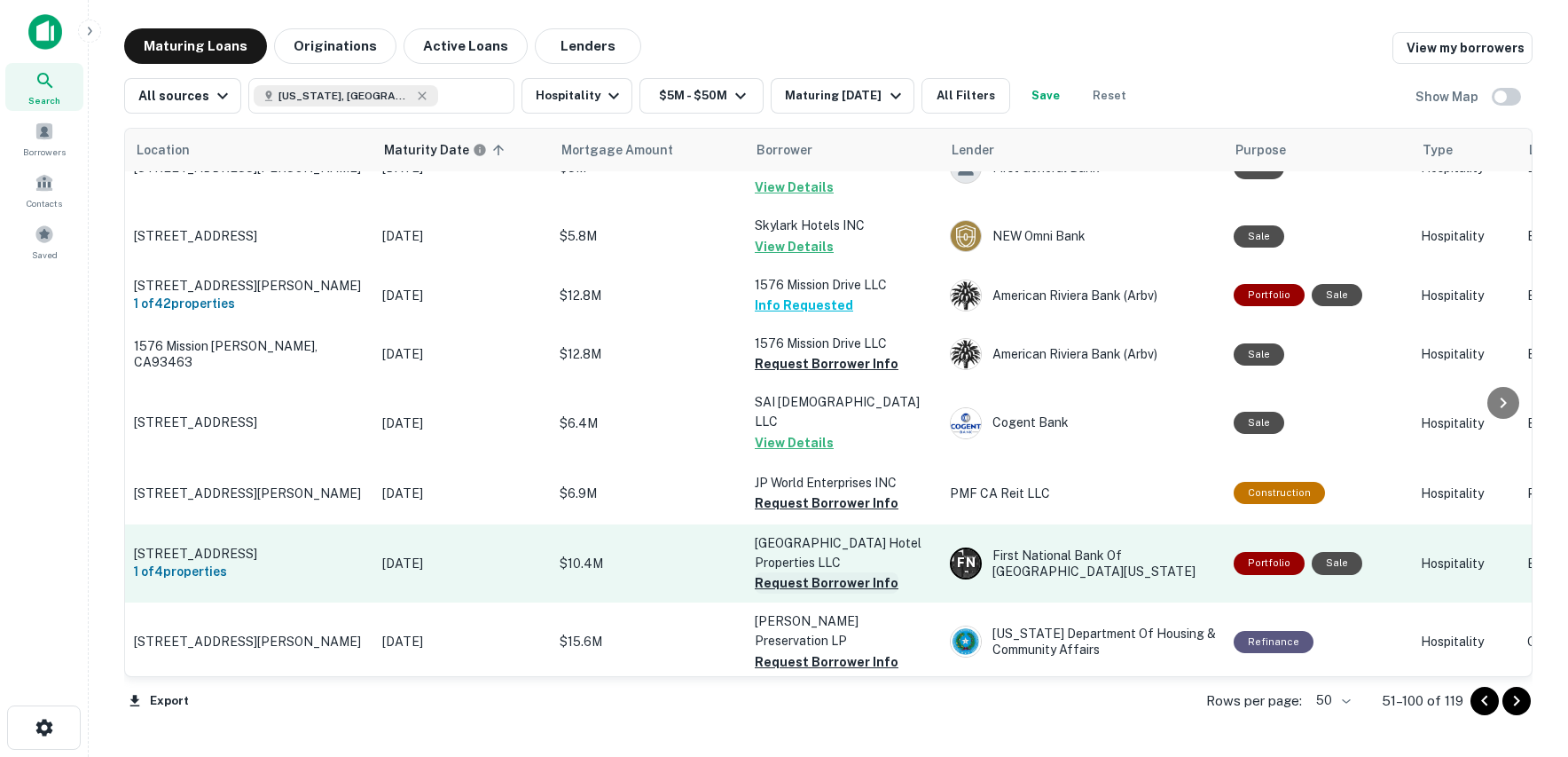 click on "Request Borrower Info" at bounding box center (827, 583) 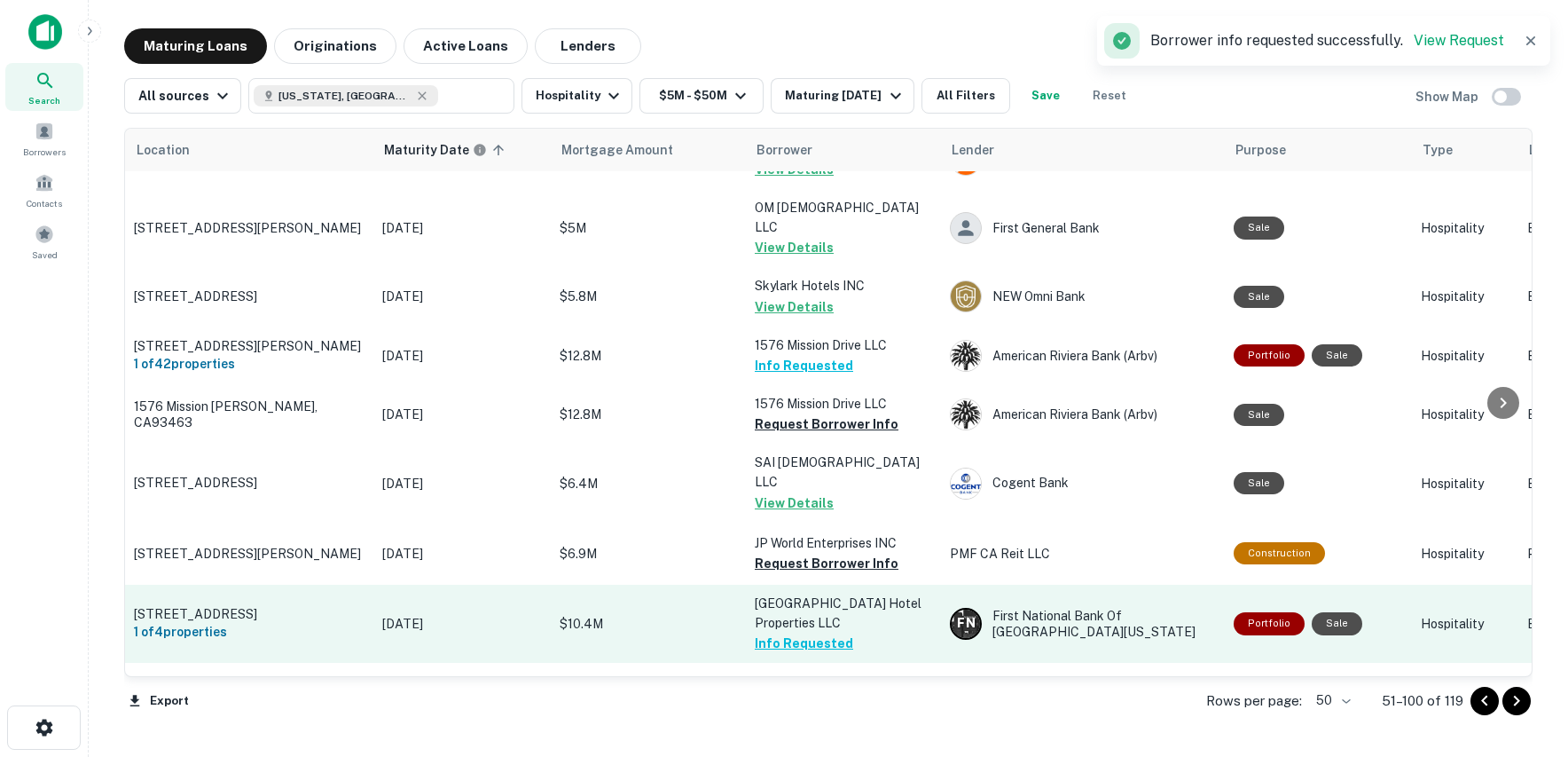 scroll, scrollTop: 2512, scrollLeft: 0, axis: vertical 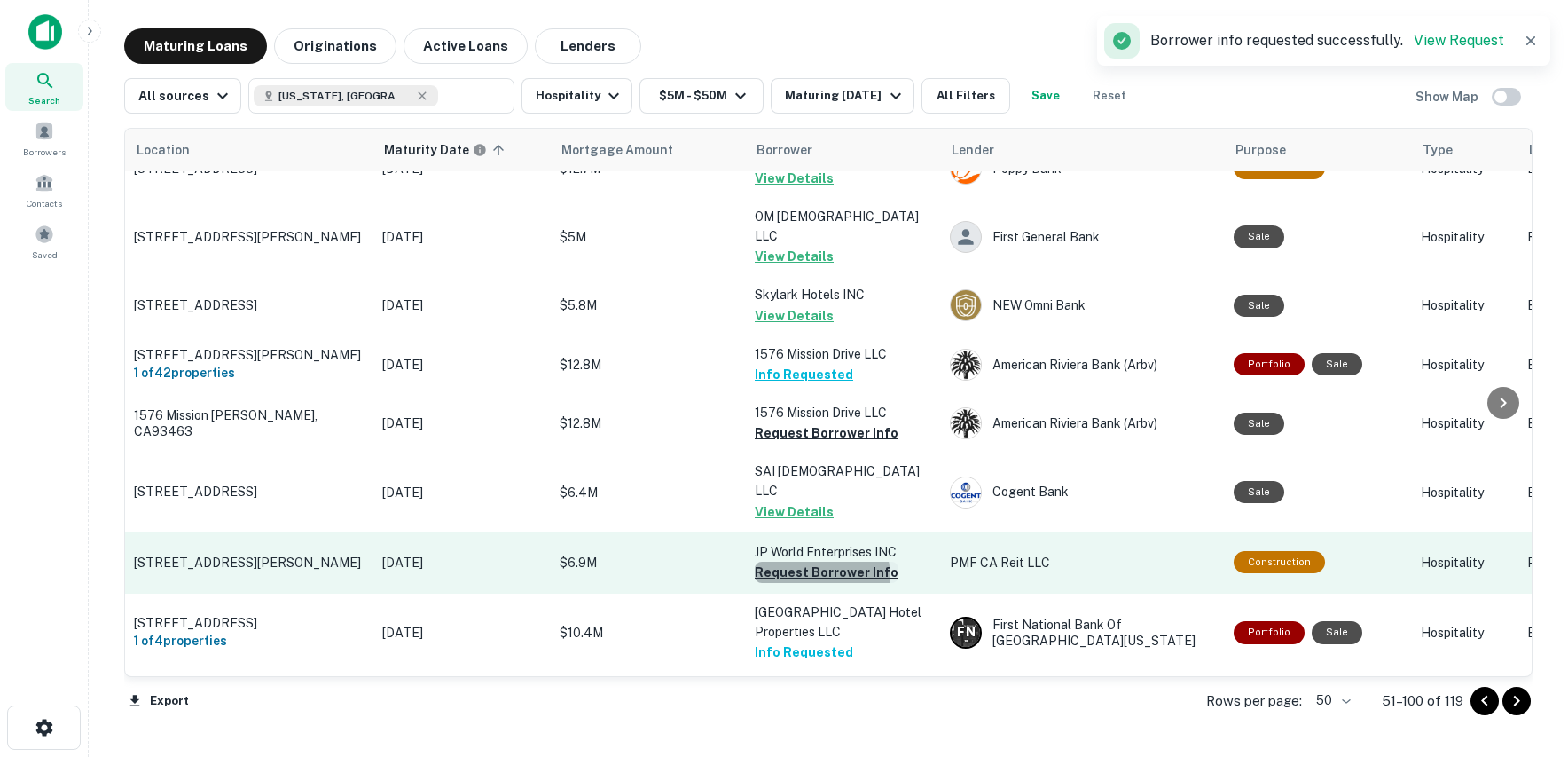 click on "Request Borrower Info" at bounding box center [827, 572] 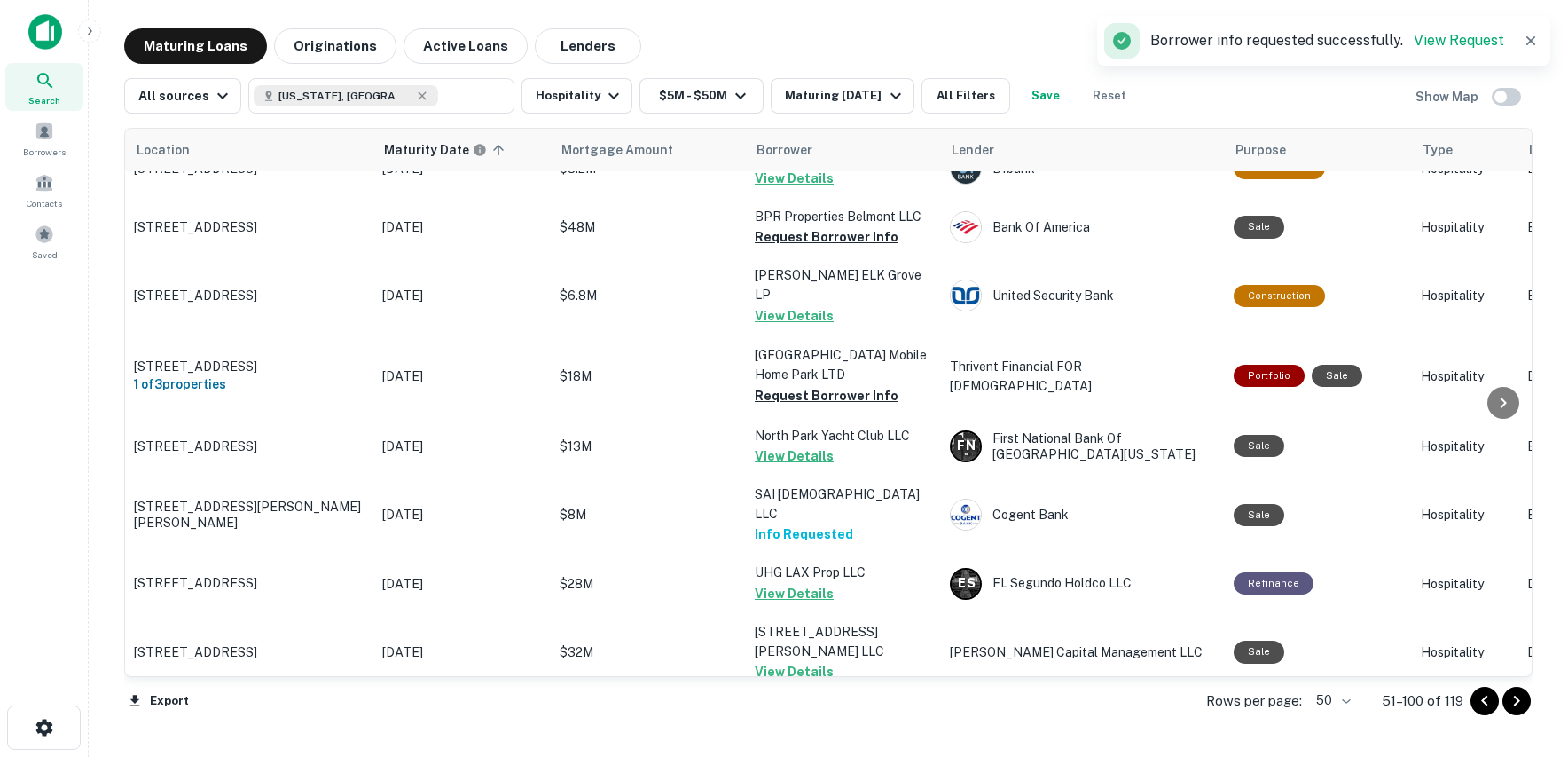scroll, scrollTop: 1832, scrollLeft: 0, axis: vertical 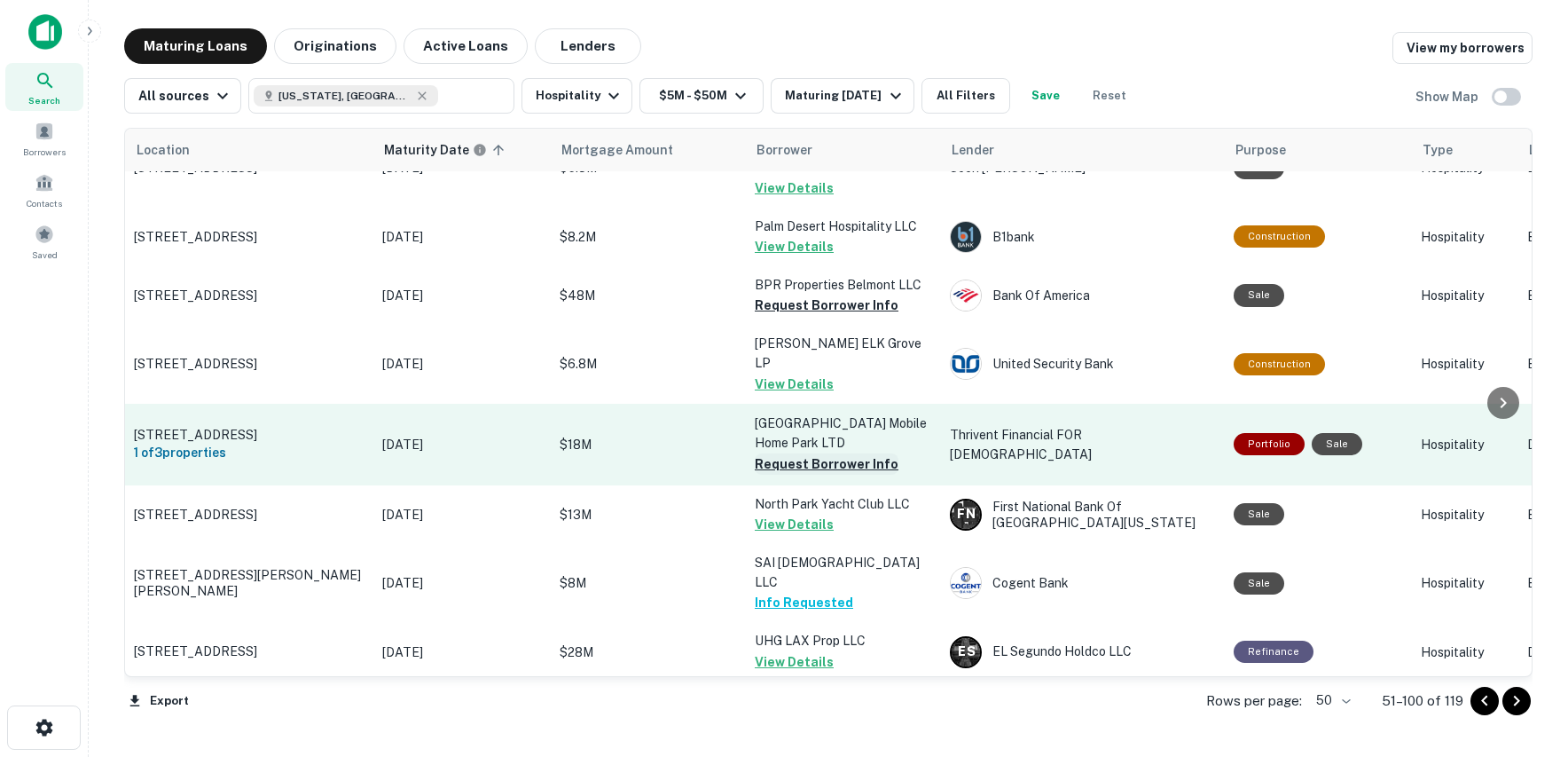 click on "Request Borrower Info" at bounding box center (827, 464) 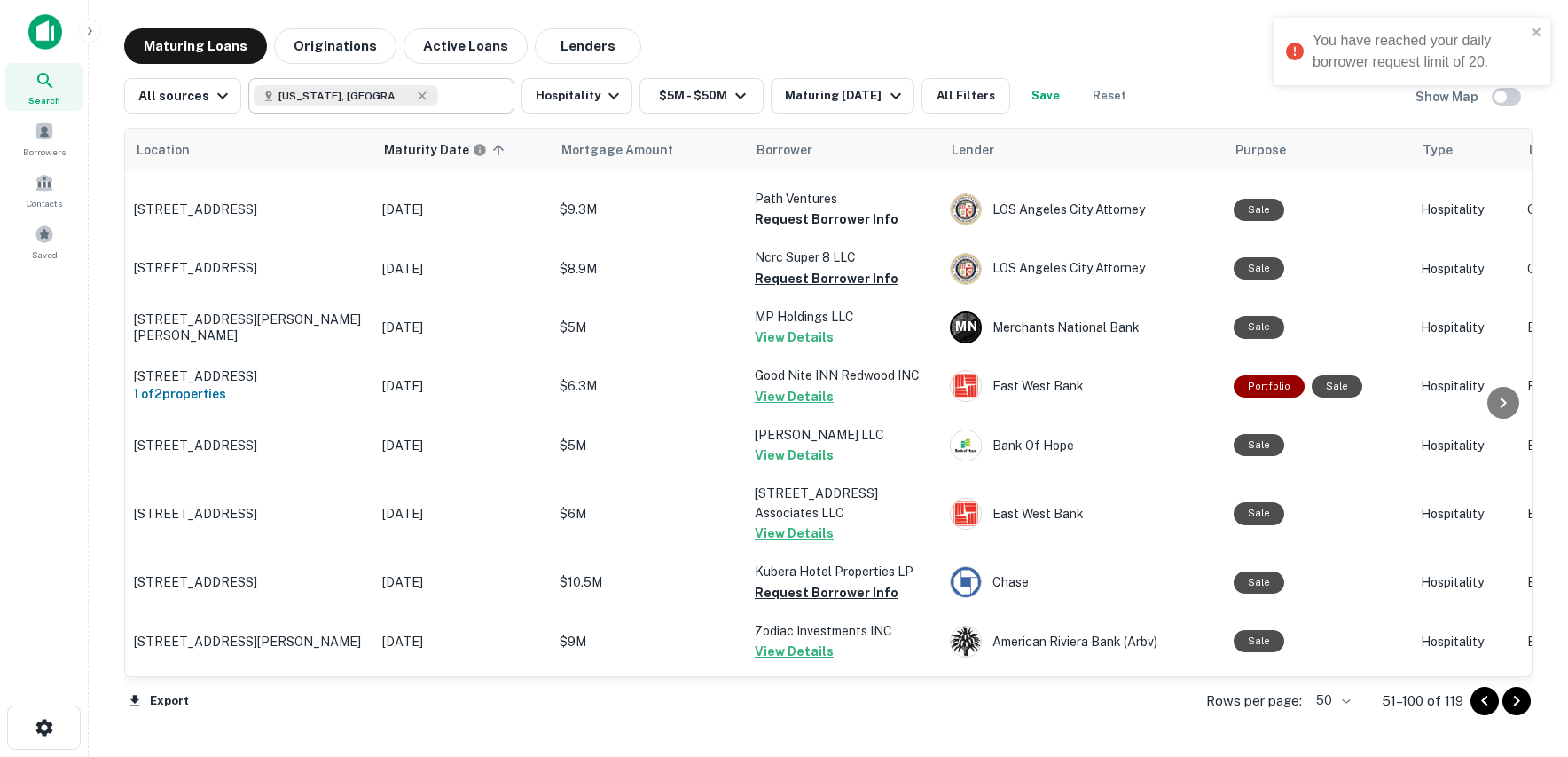 scroll, scrollTop: 966, scrollLeft: 0, axis: vertical 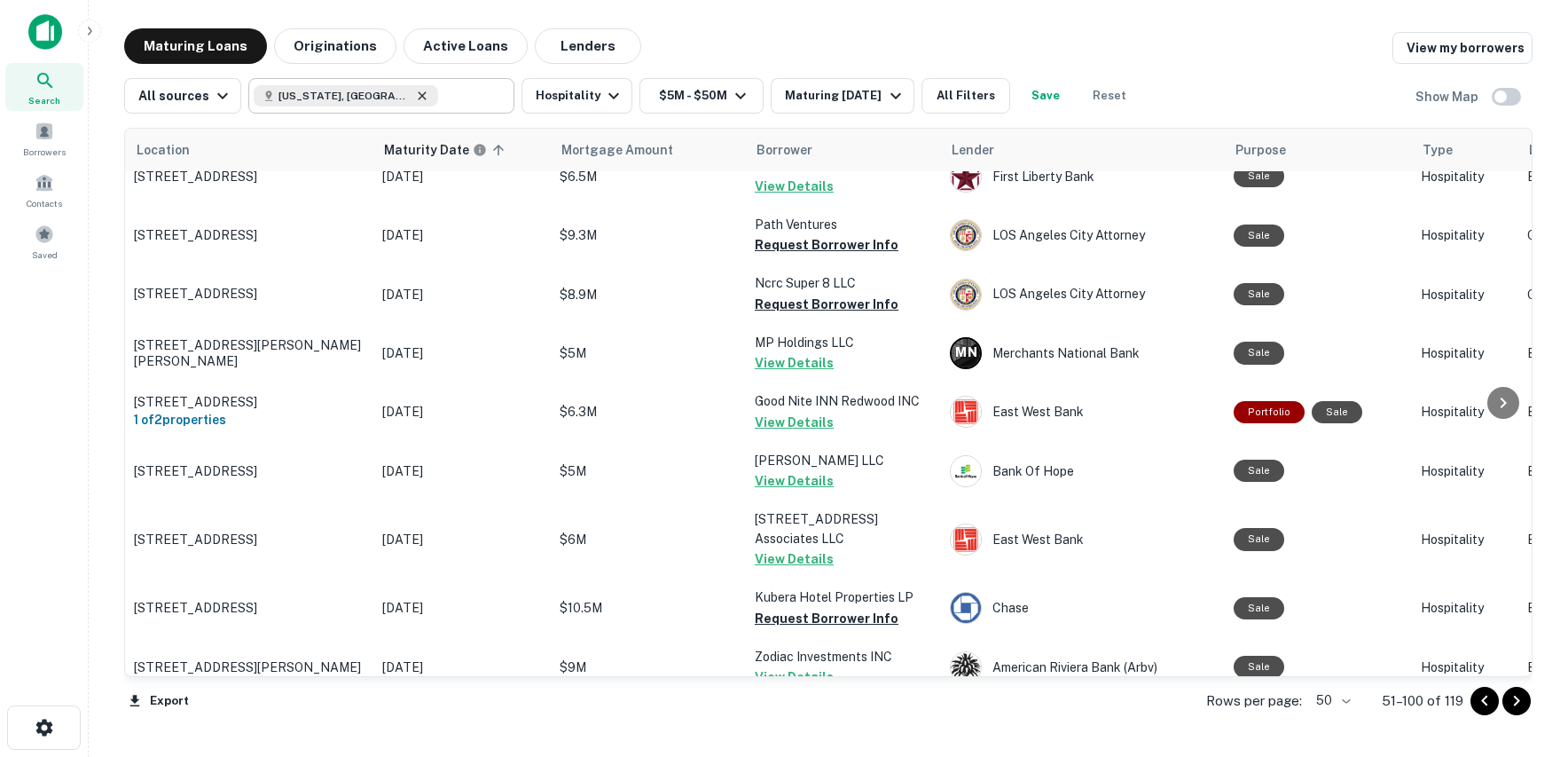 click 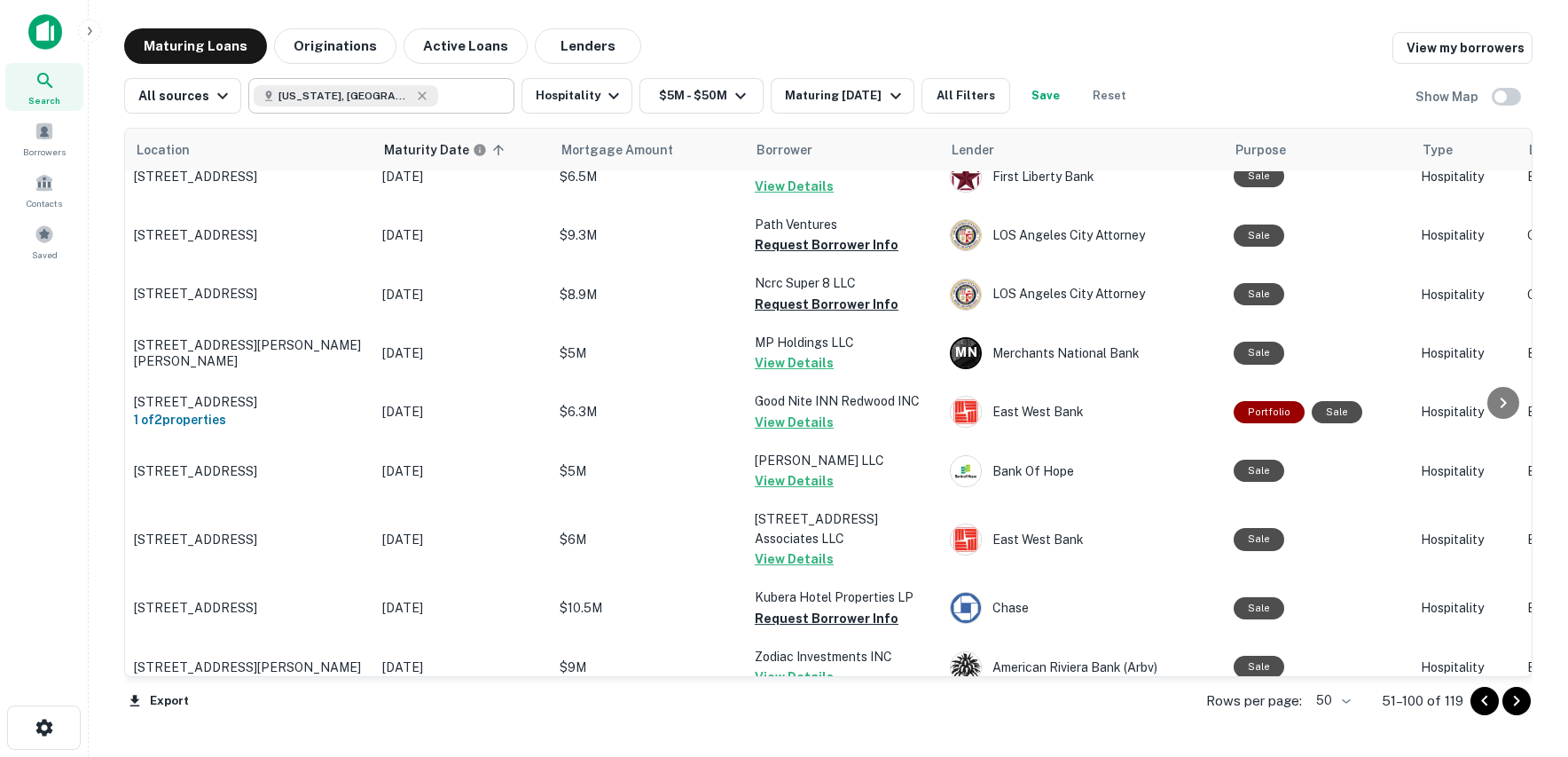 type on "**********" 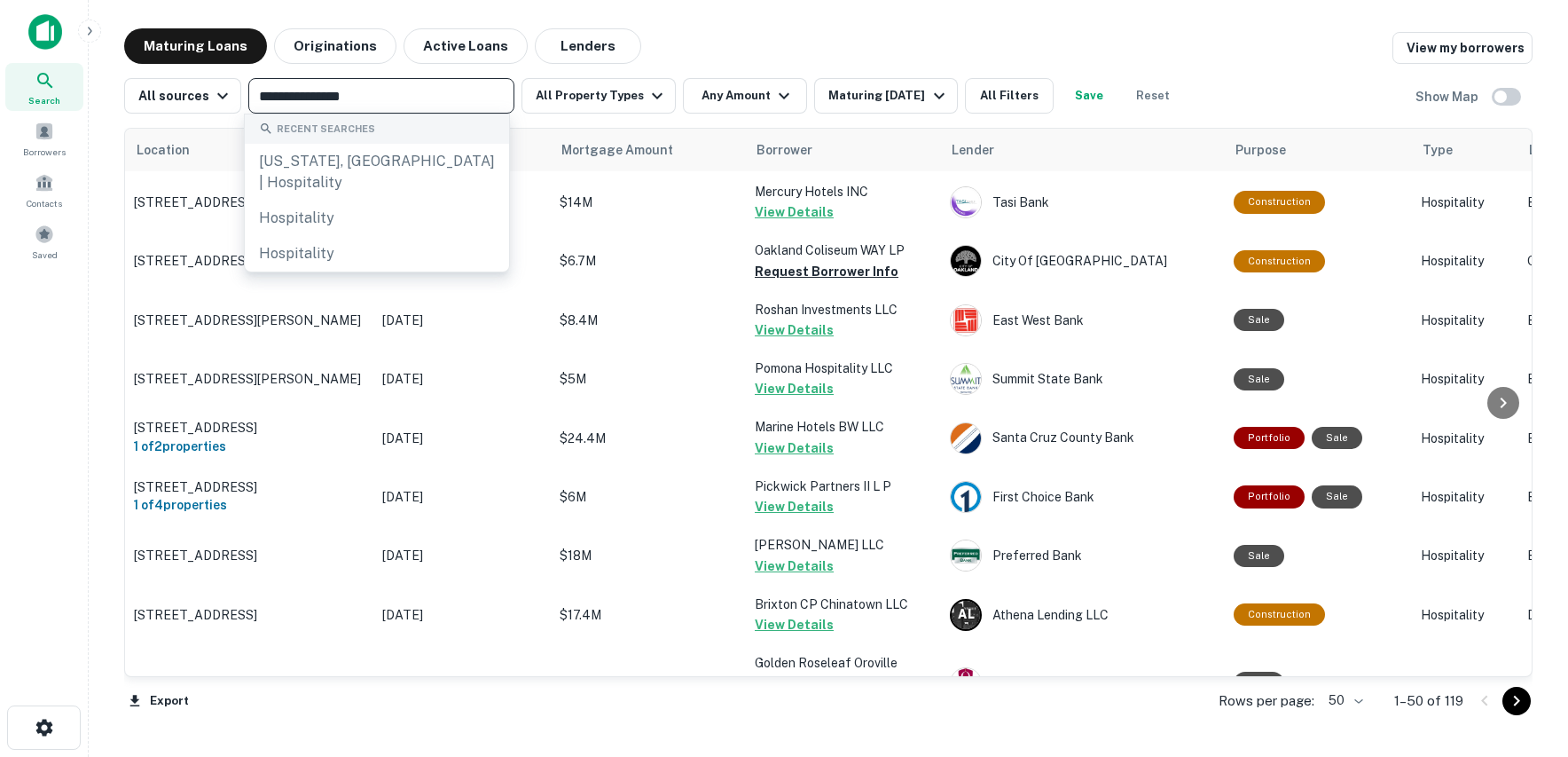 type 